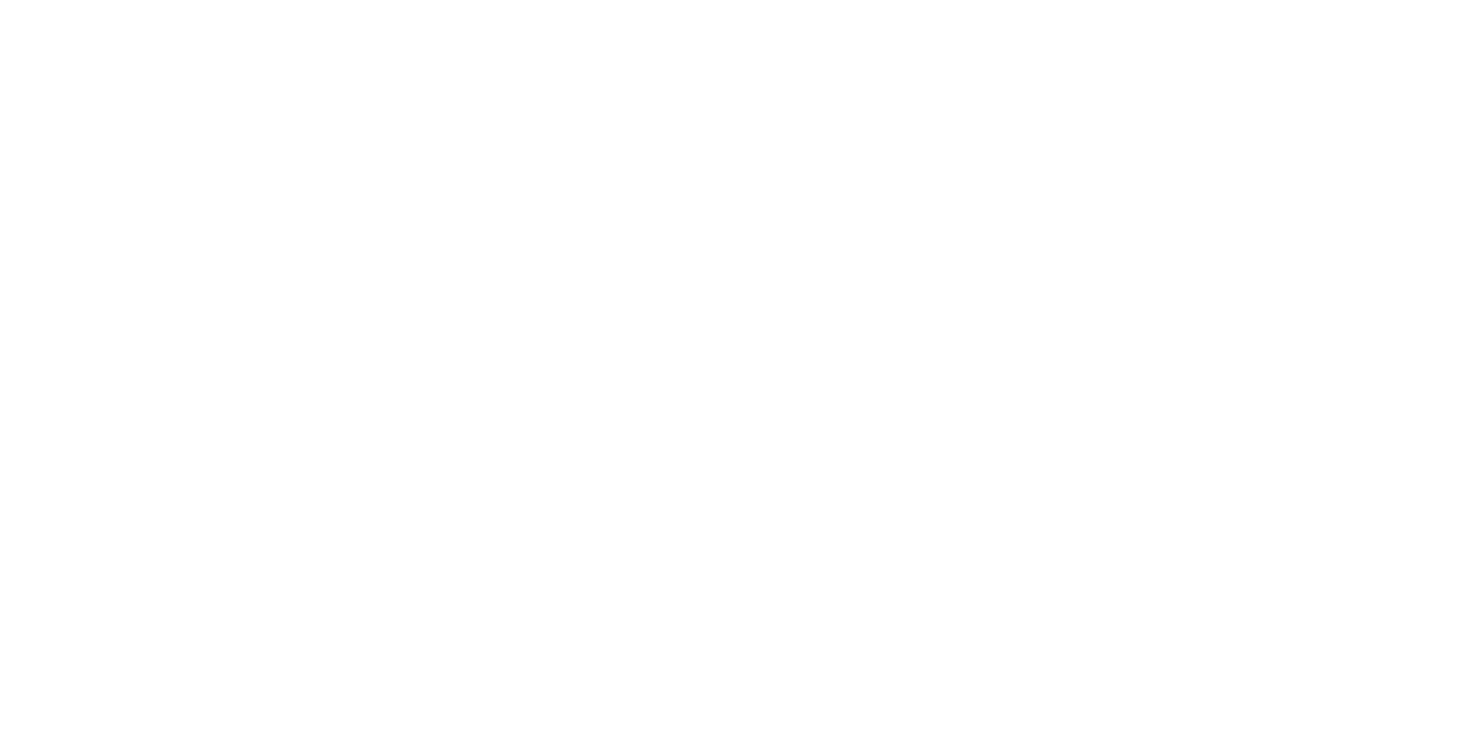 scroll, scrollTop: 0, scrollLeft: 0, axis: both 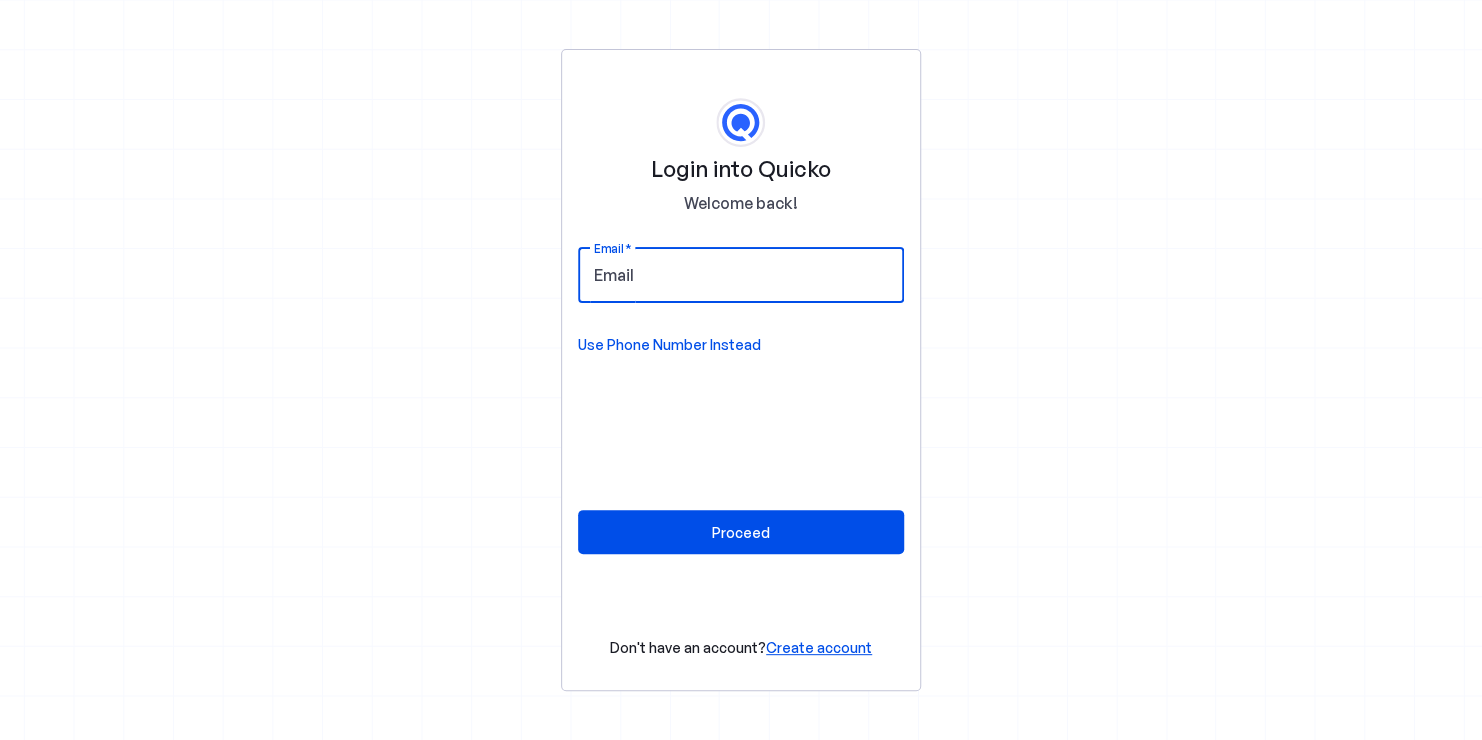 click on "Email" at bounding box center [741, 275] 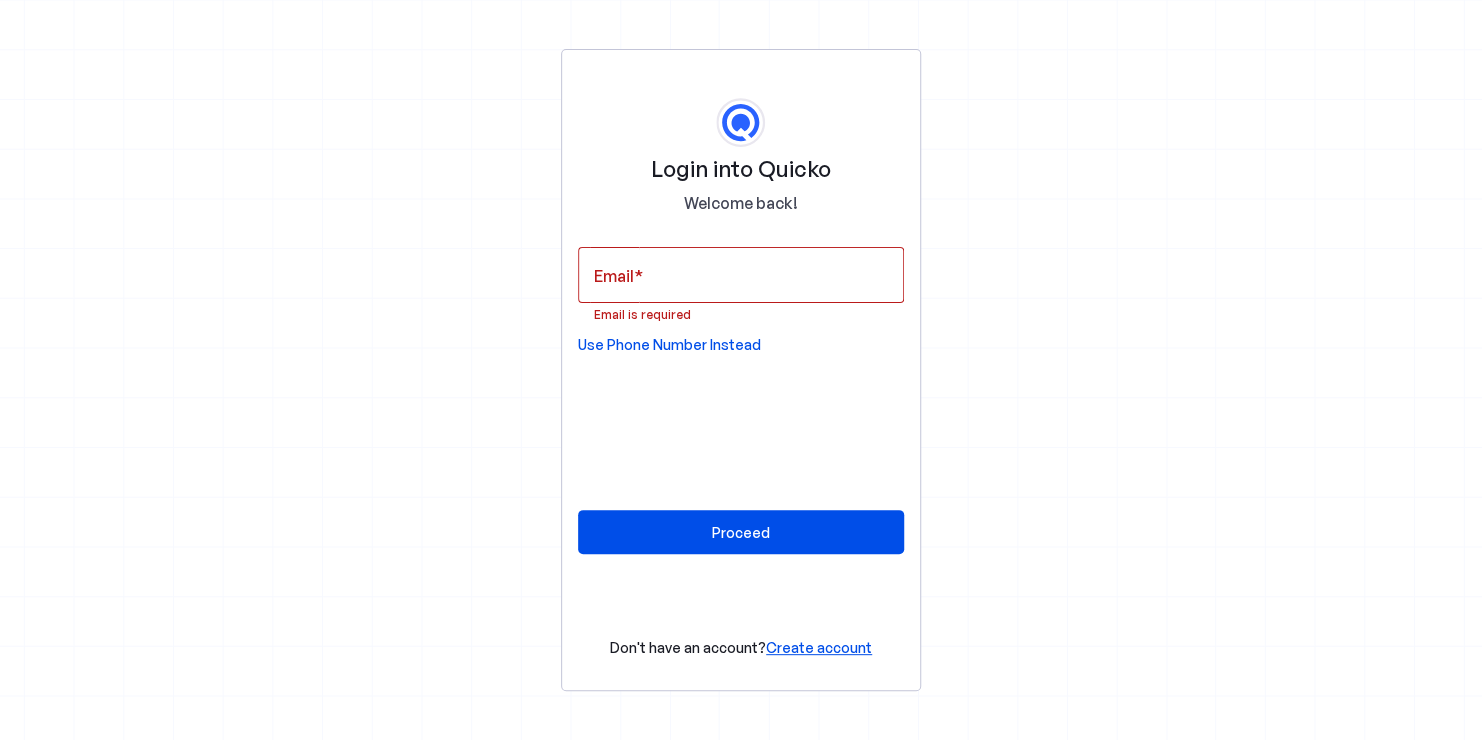 click on "Login into Quicko  Welcome back!  Email Email is required Use Phone Number Instead Proceed Don't have an account?  Create account" at bounding box center [741, 370] 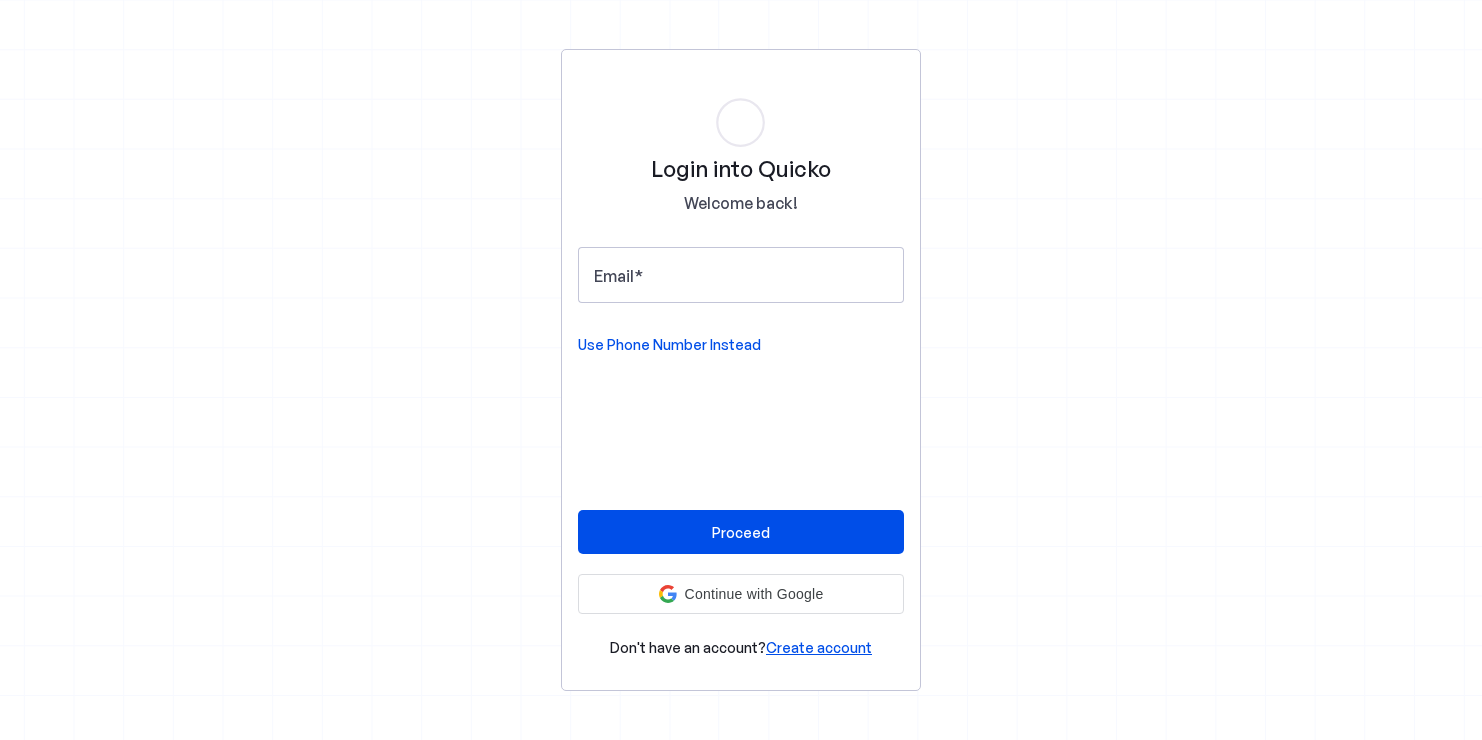 scroll, scrollTop: 0, scrollLeft: 0, axis: both 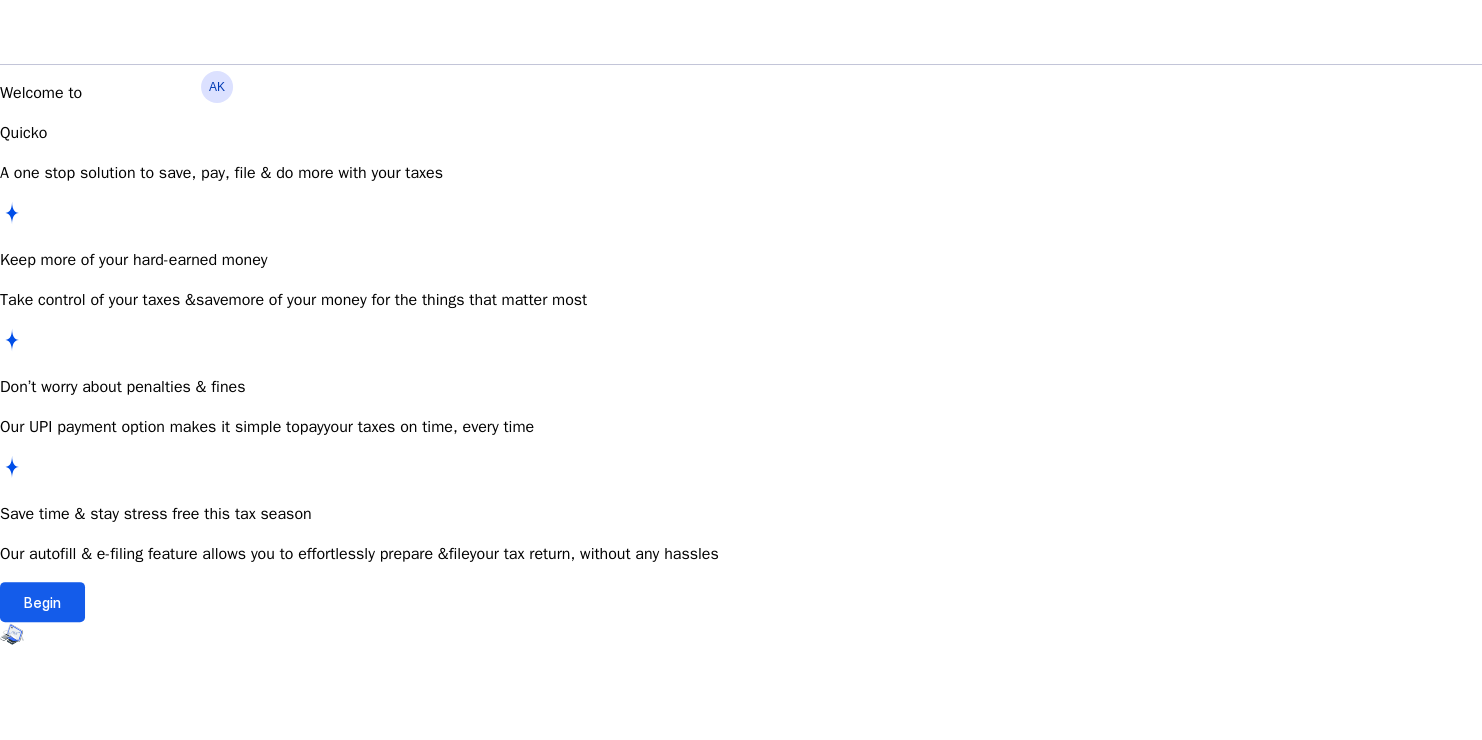 click on "Begin" at bounding box center [42, 602] 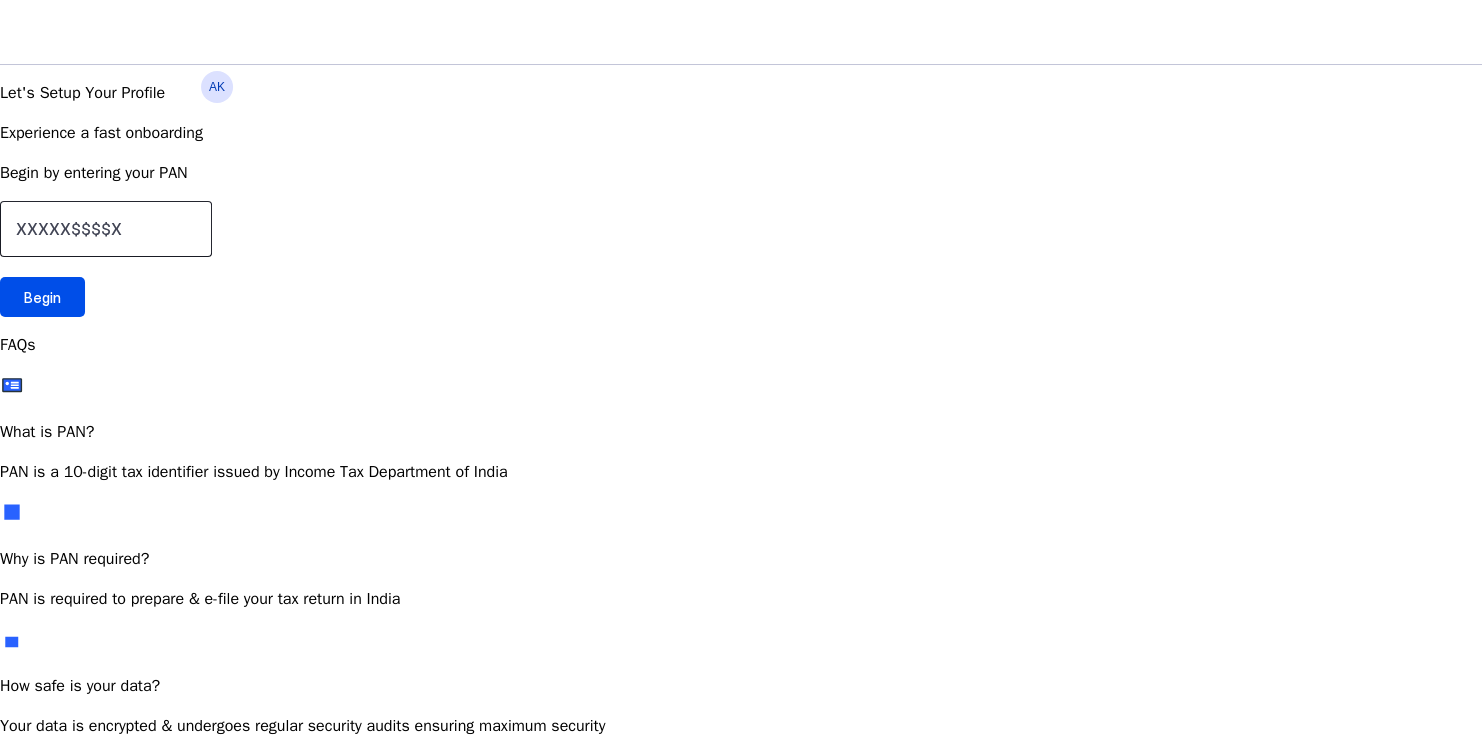 click at bounding box center [106, 229] 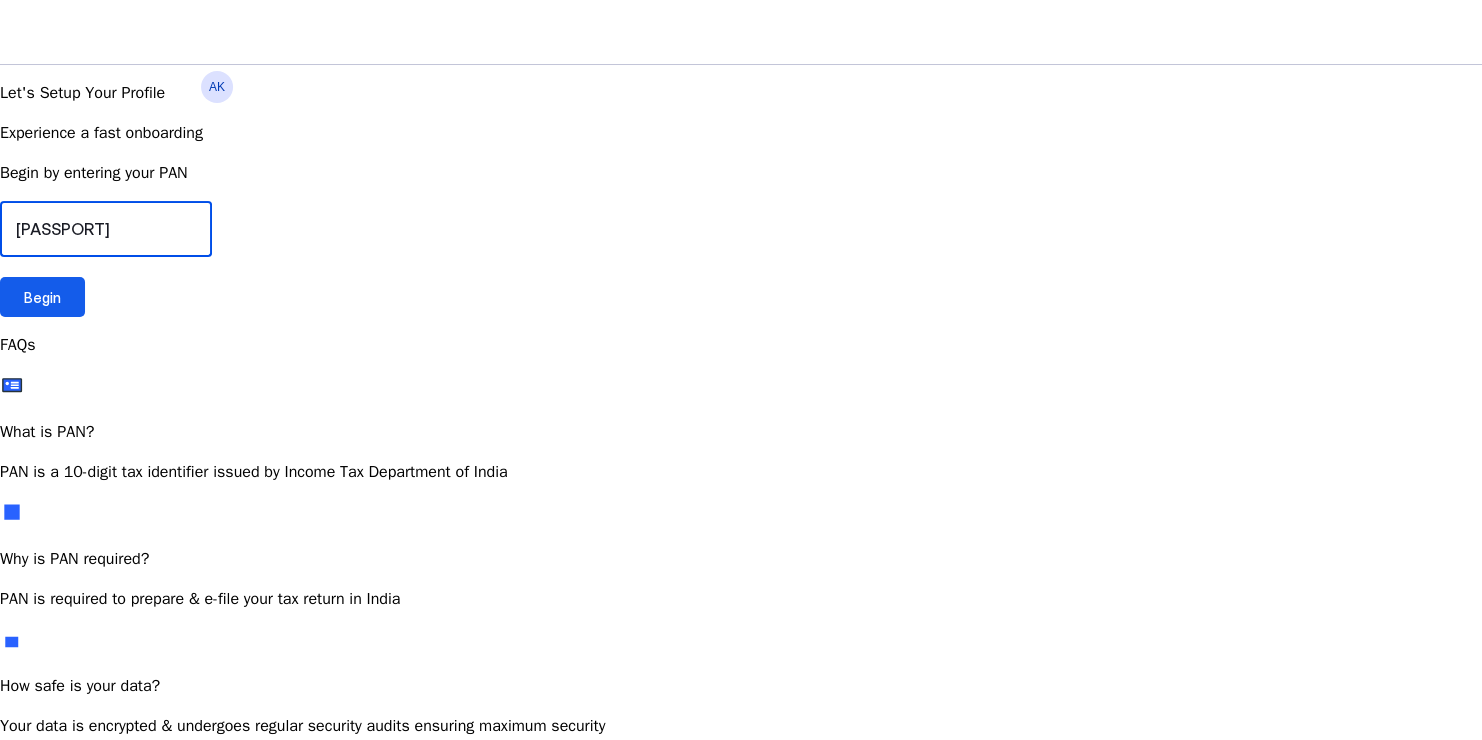 type on "[PASSPORT]" 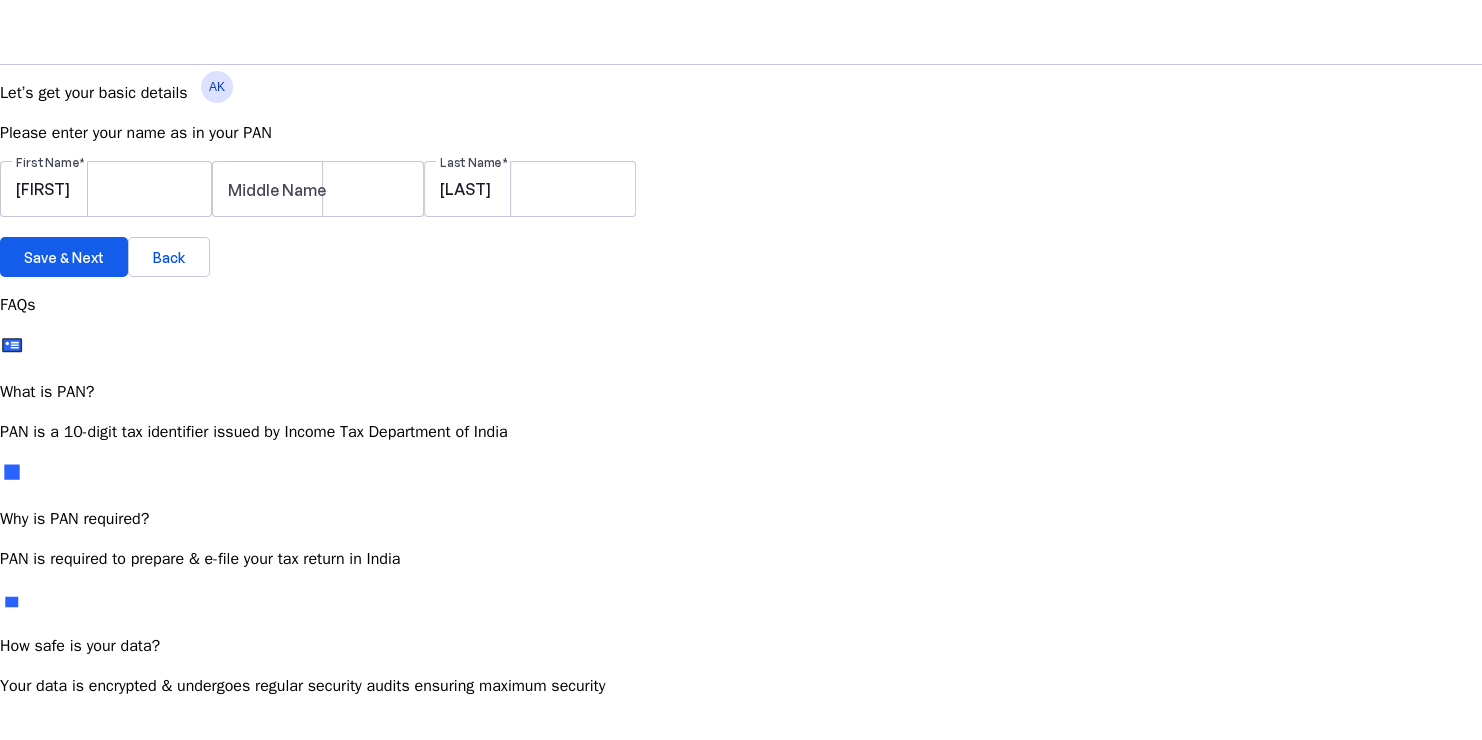 click at bounding box center [64, 257] 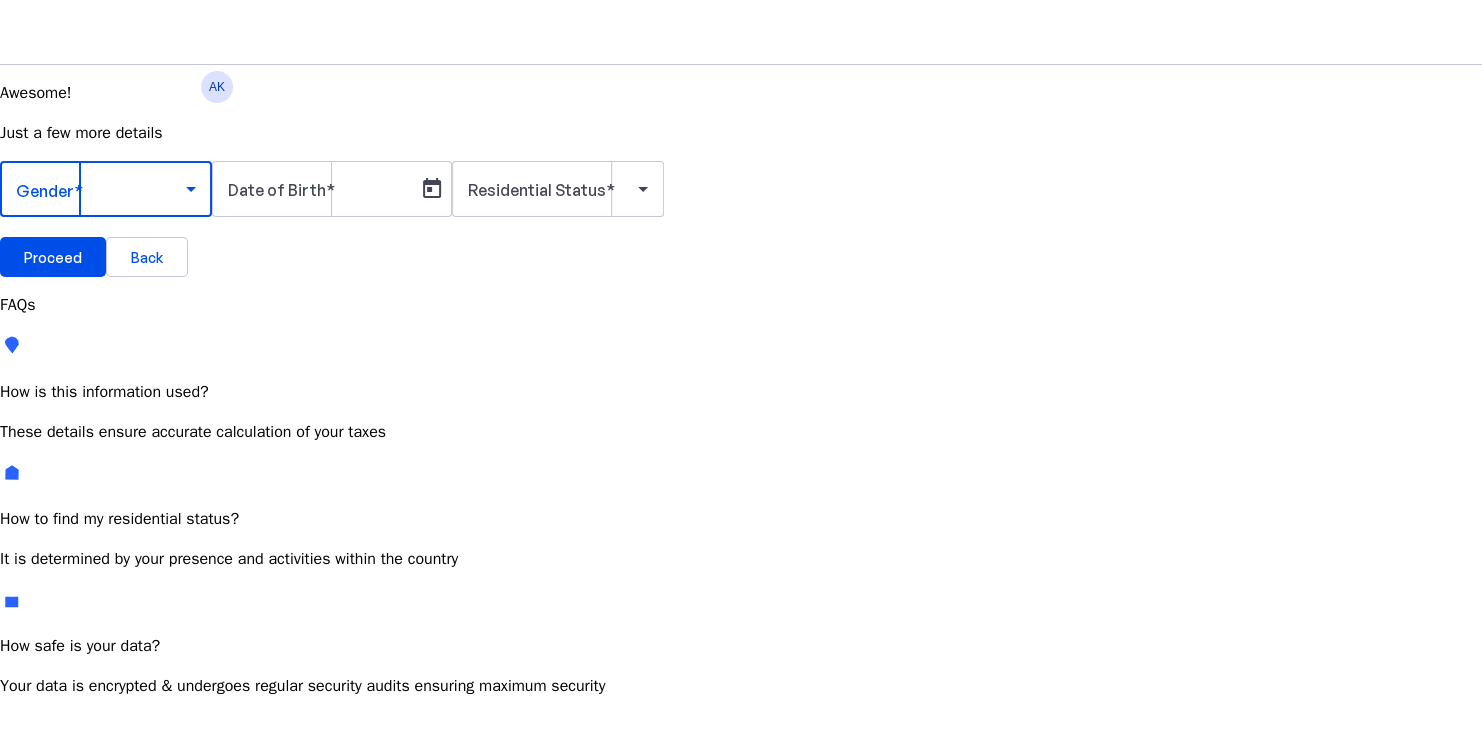 click at bounding box center [101, 189] 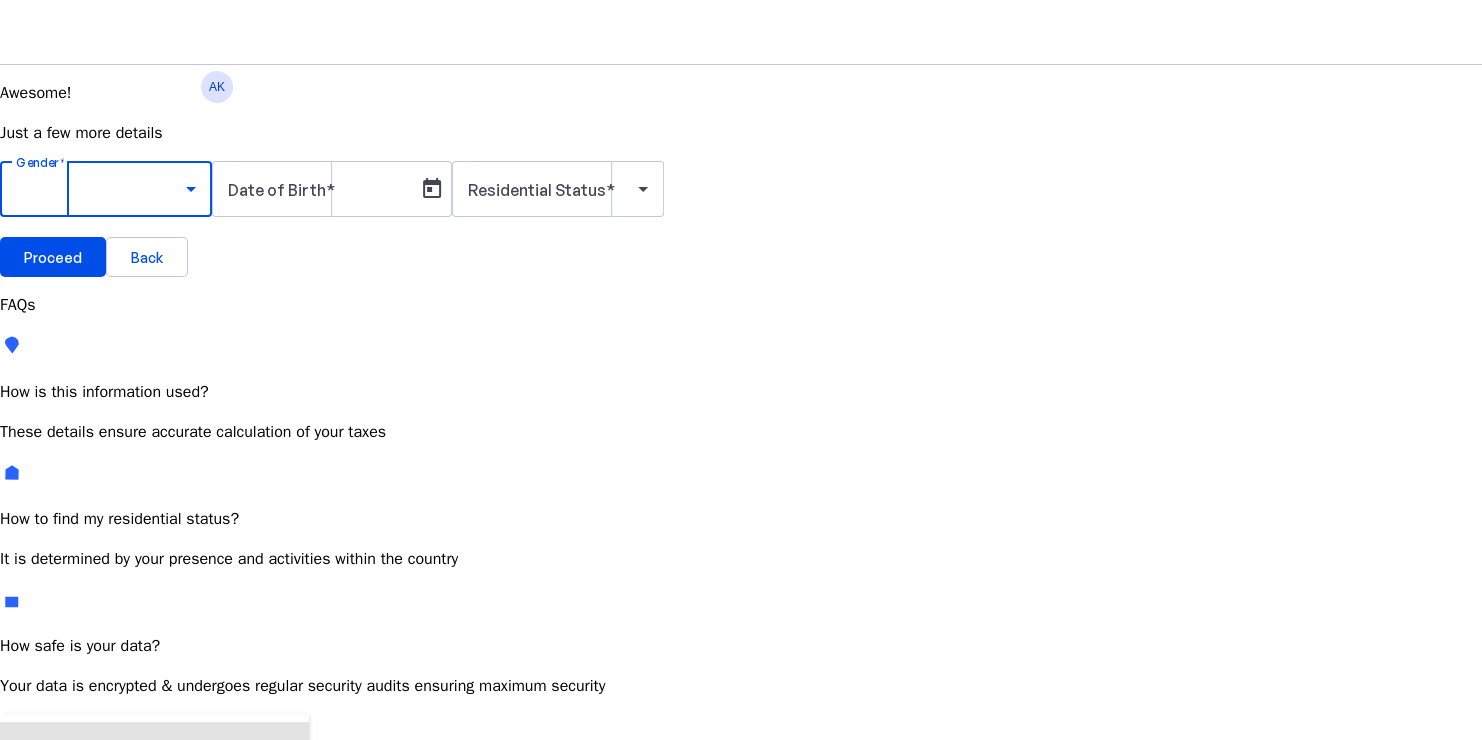 click on "Male" at bounding box center (154, 746) 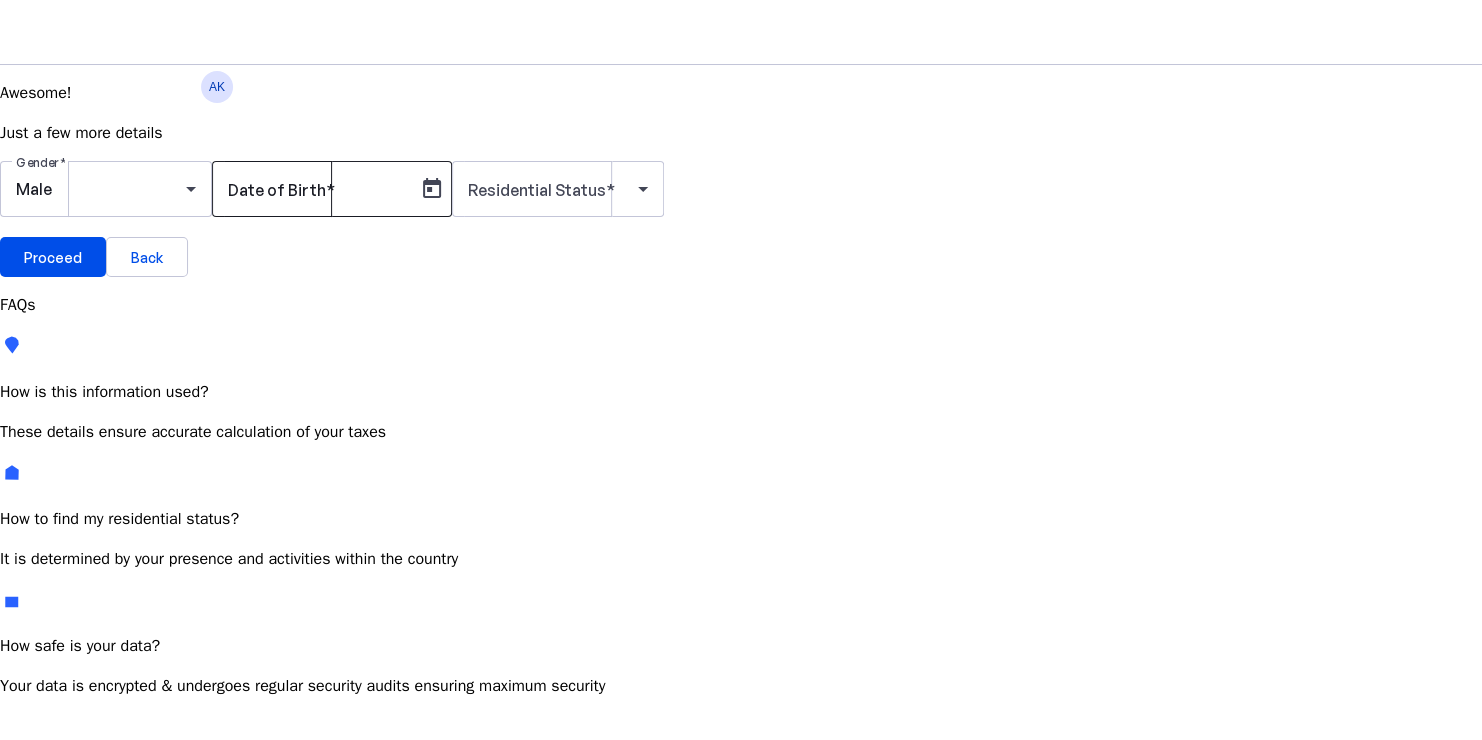 click at bounding box center [330, 190] 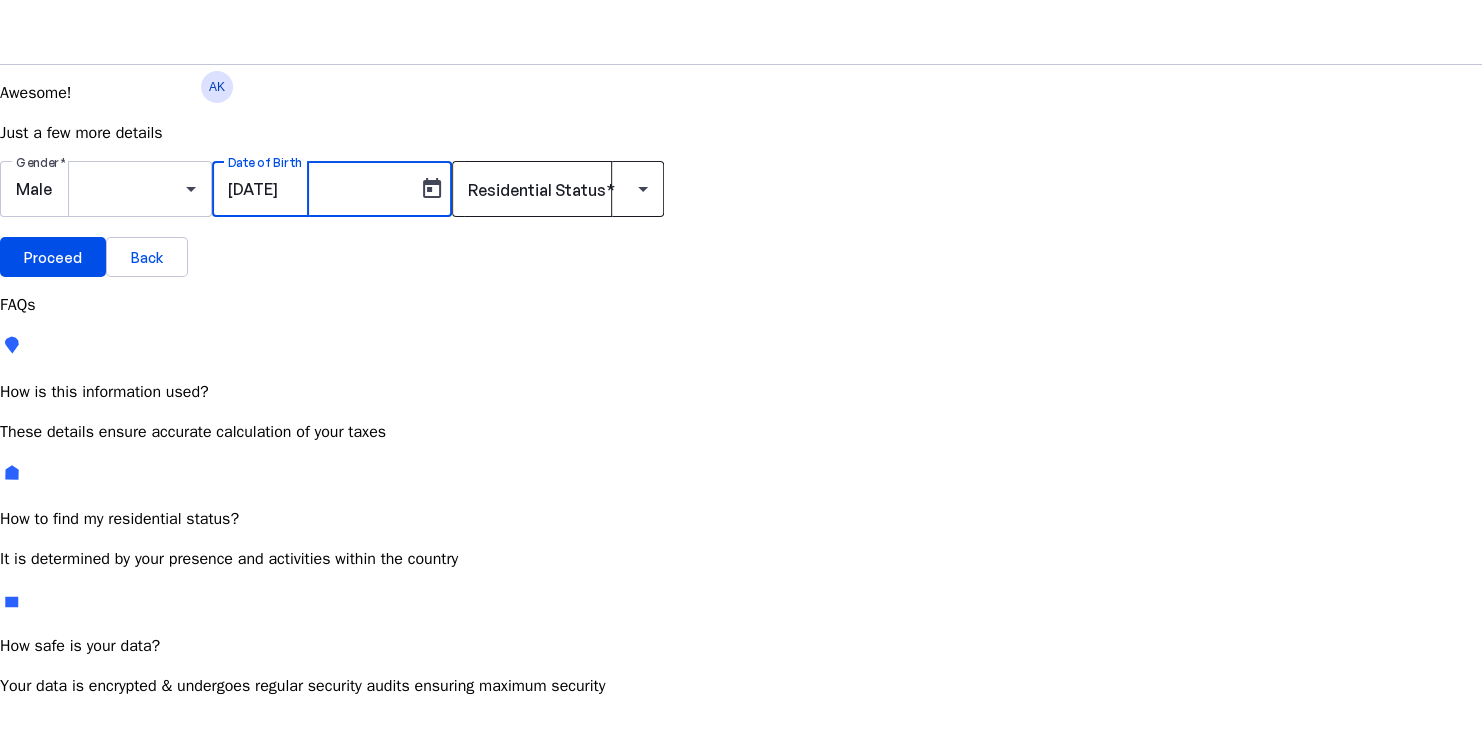 type on "[DATE]" 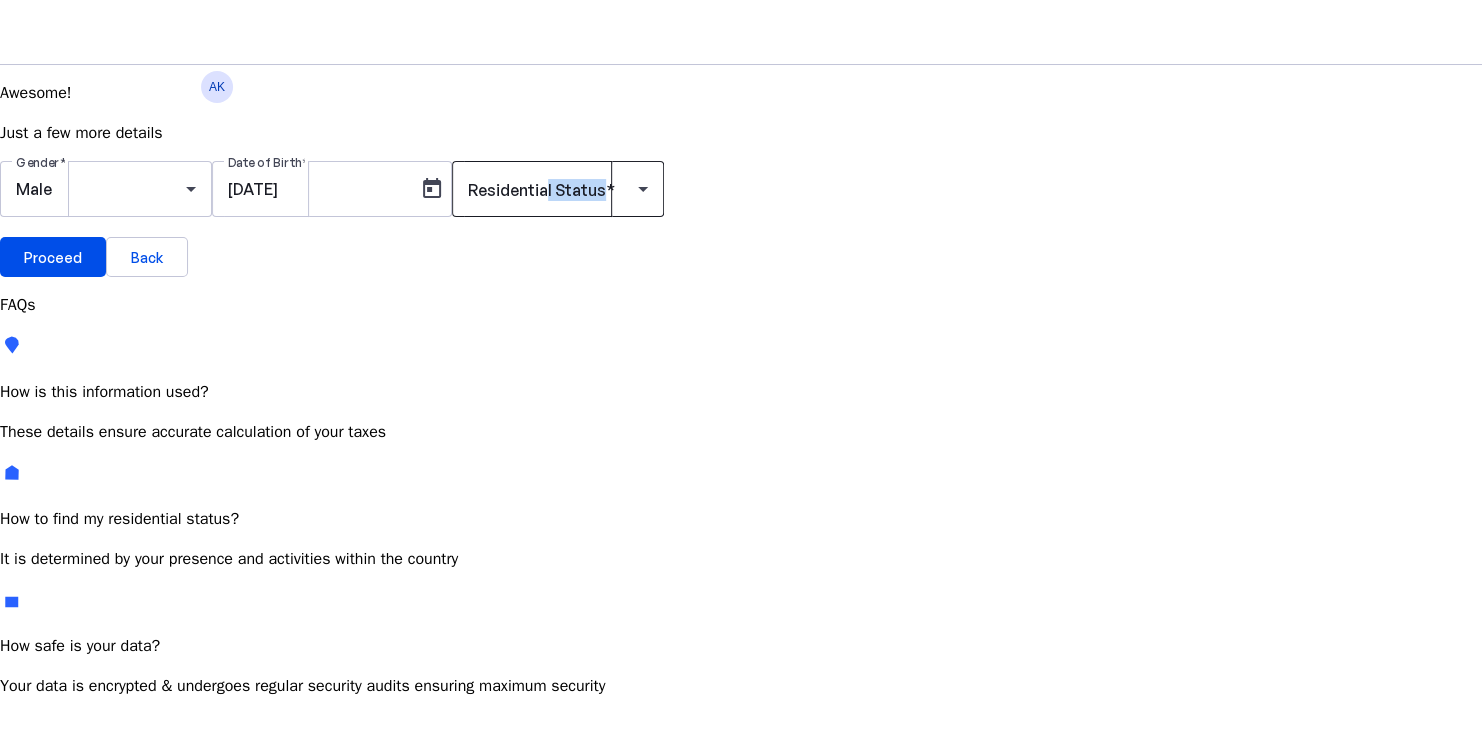 click on "Residential Status" at bounding box center [558, 189] 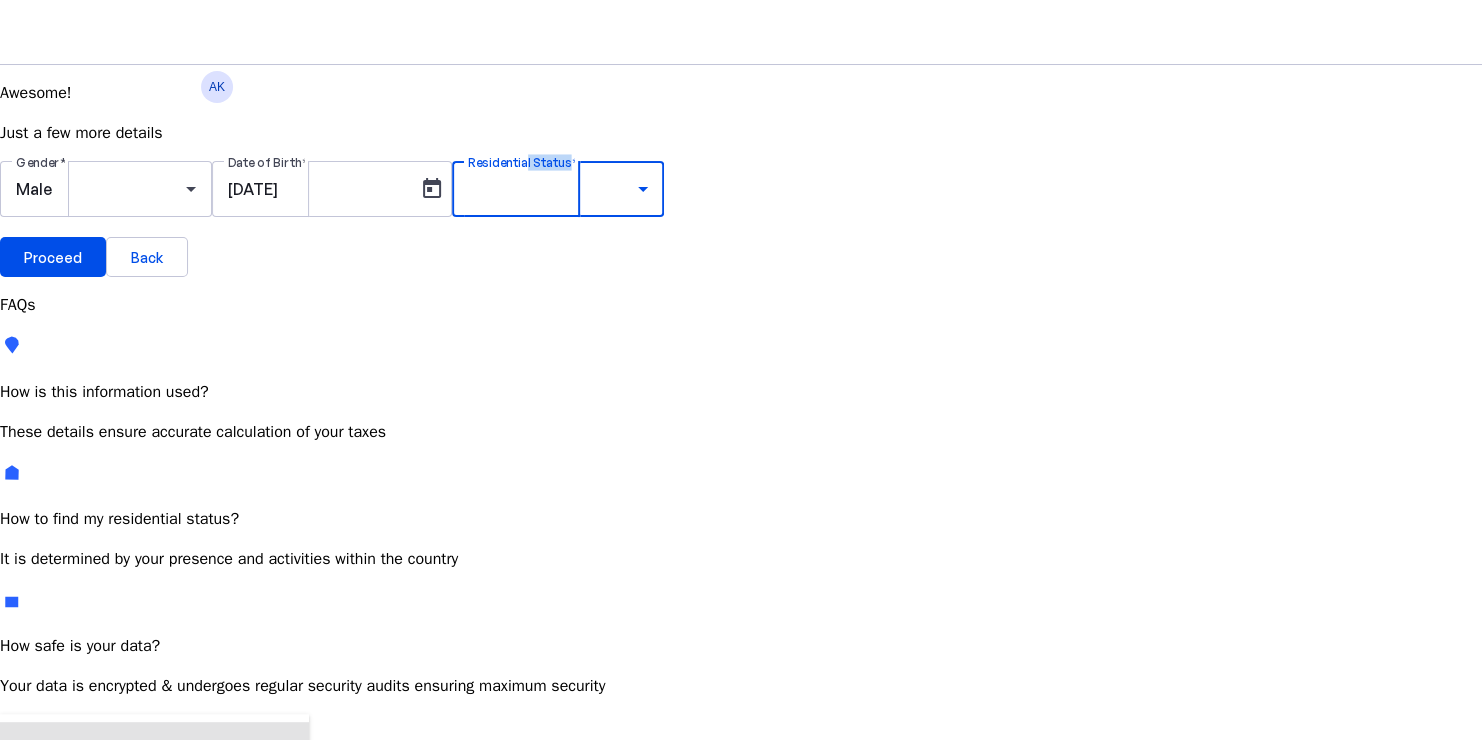 drag, startPoint x: 293, startPoint y: 503, endPoint x: 306, endPoint y: 664, distance: 161.52399 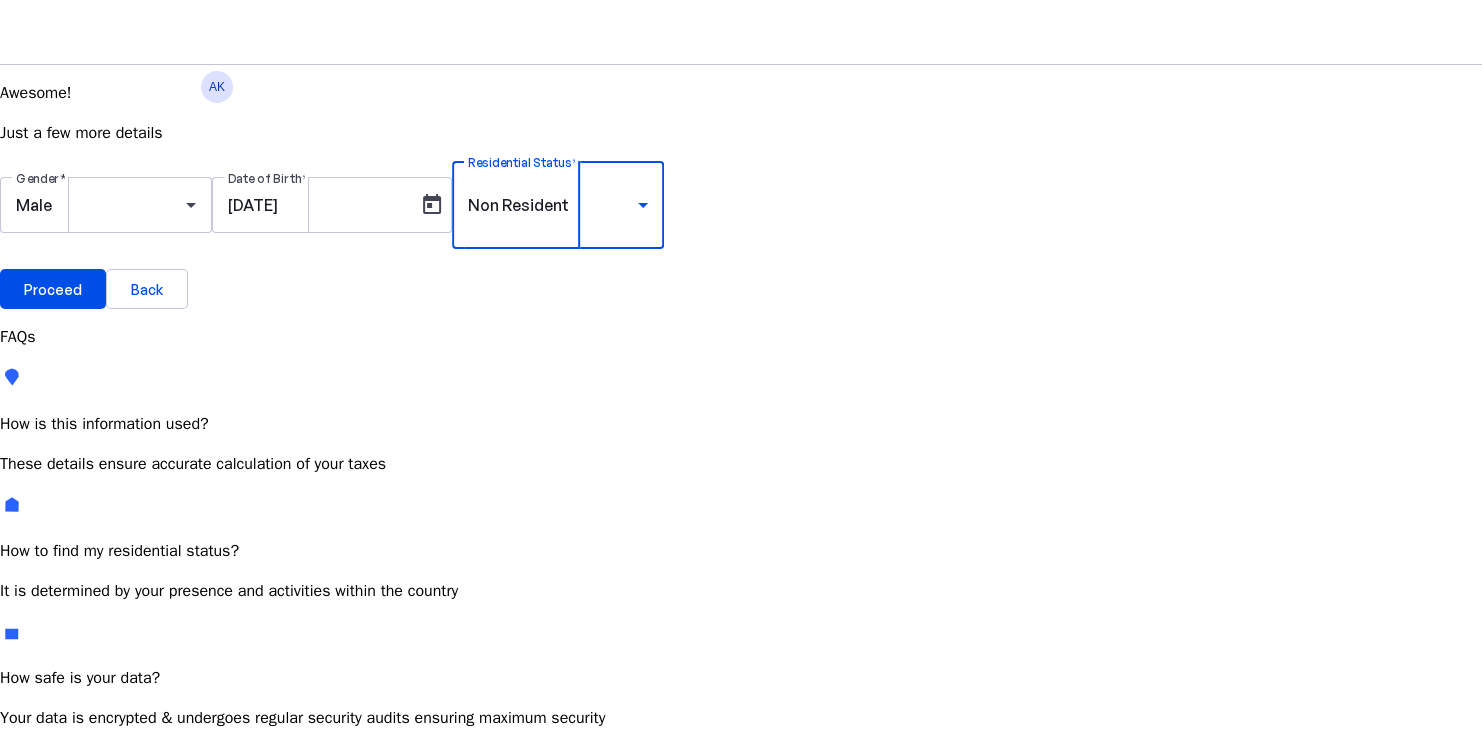 click on "Non Resident" at bounding box center (553, 205) 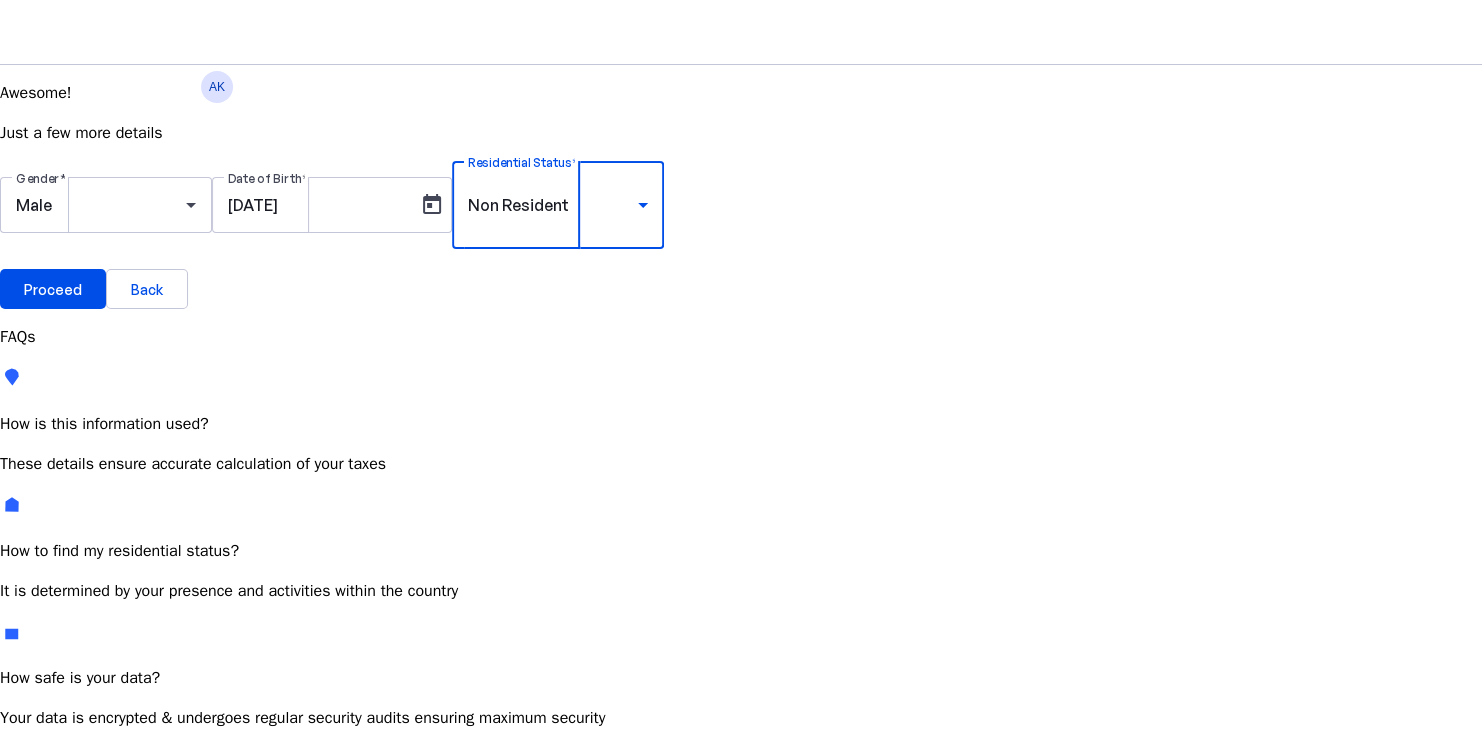 click on "Resident" at bounding box center [72, 780] 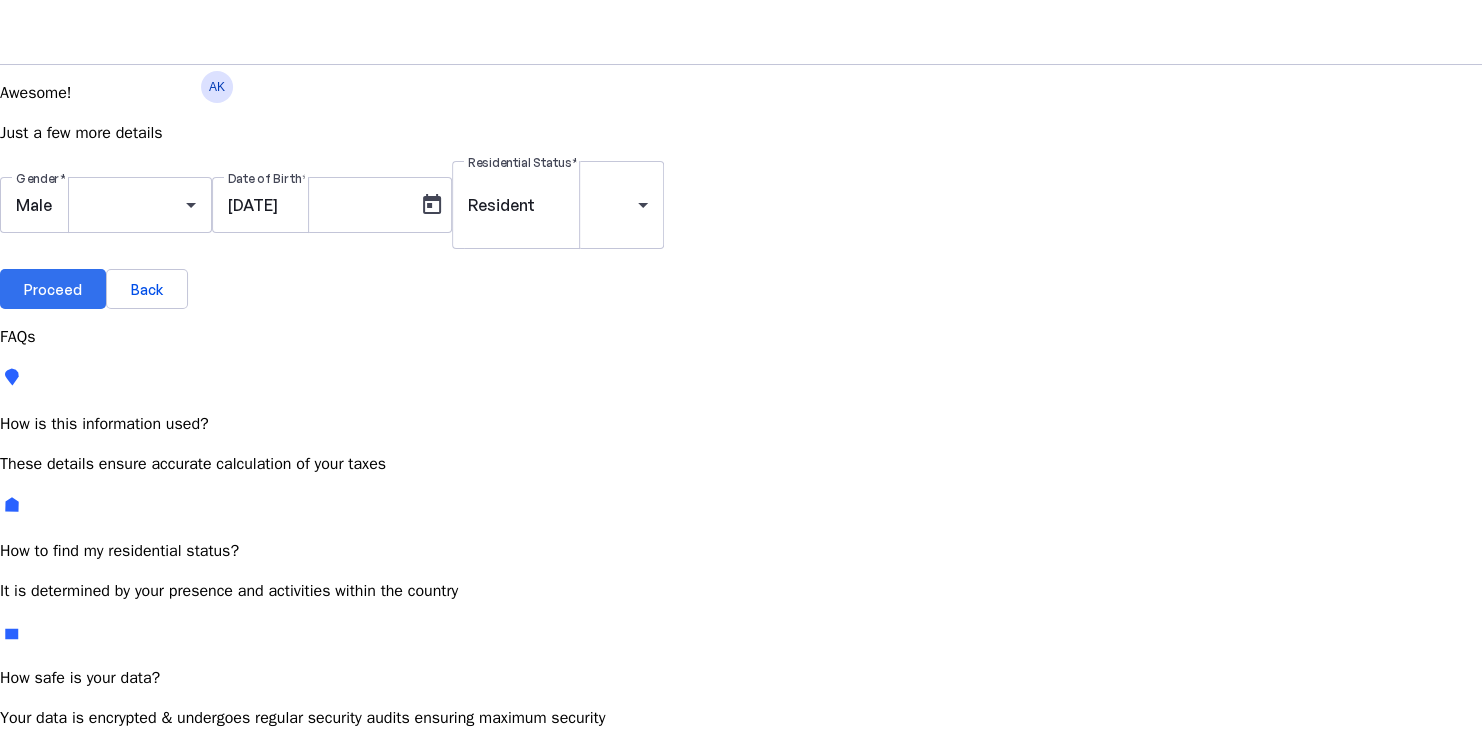 click on "Proceed" at bounding box center [53, 289] 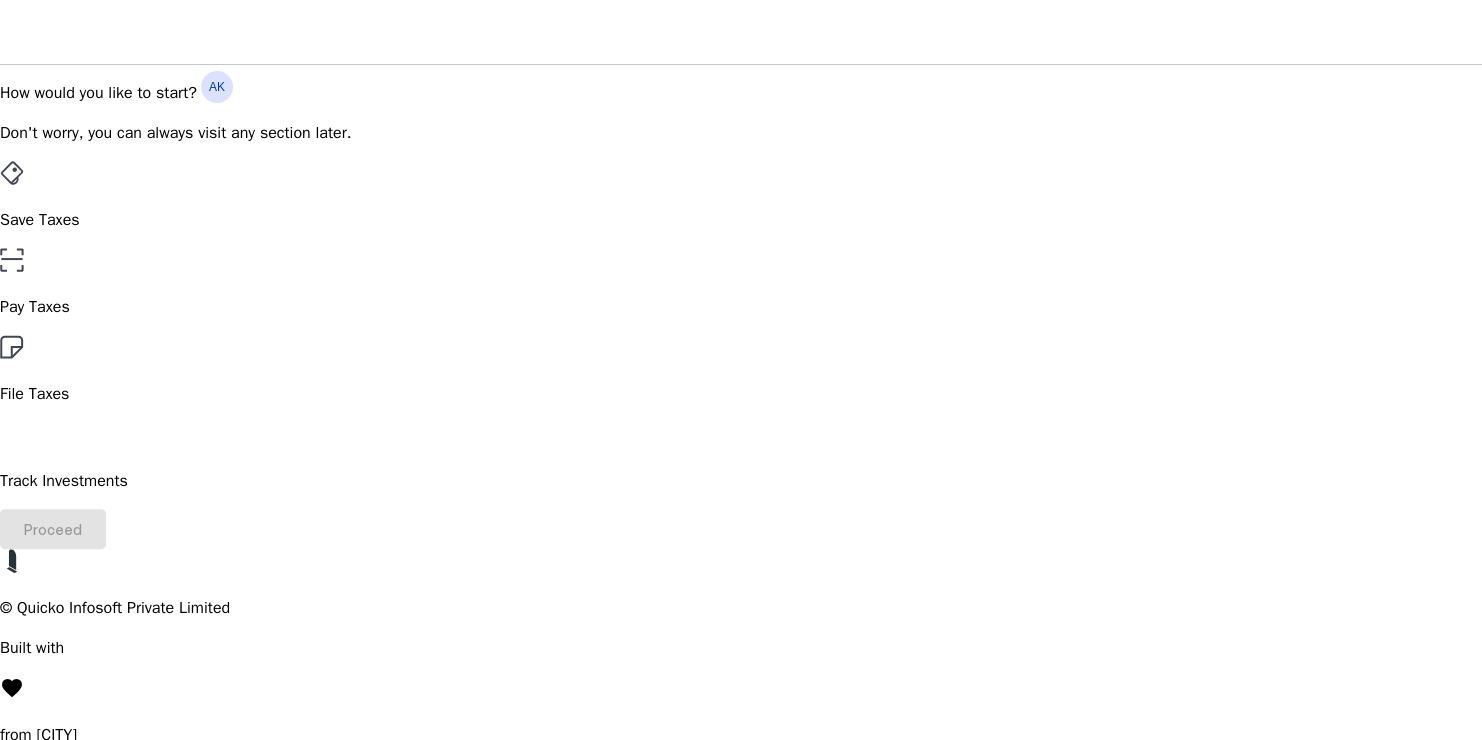 click on "File Taxes" at bounding box center [741, 370] 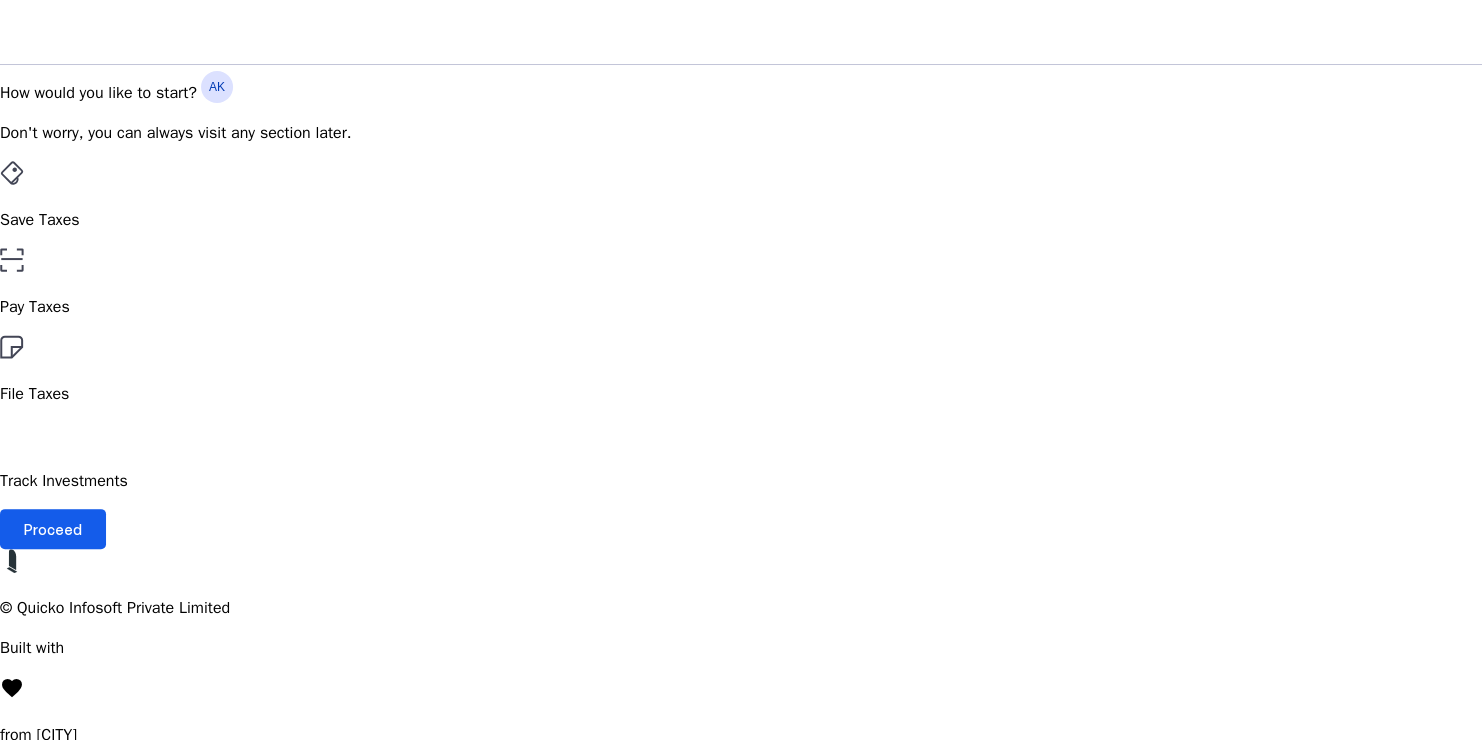 click at bounding box center [53, 529] 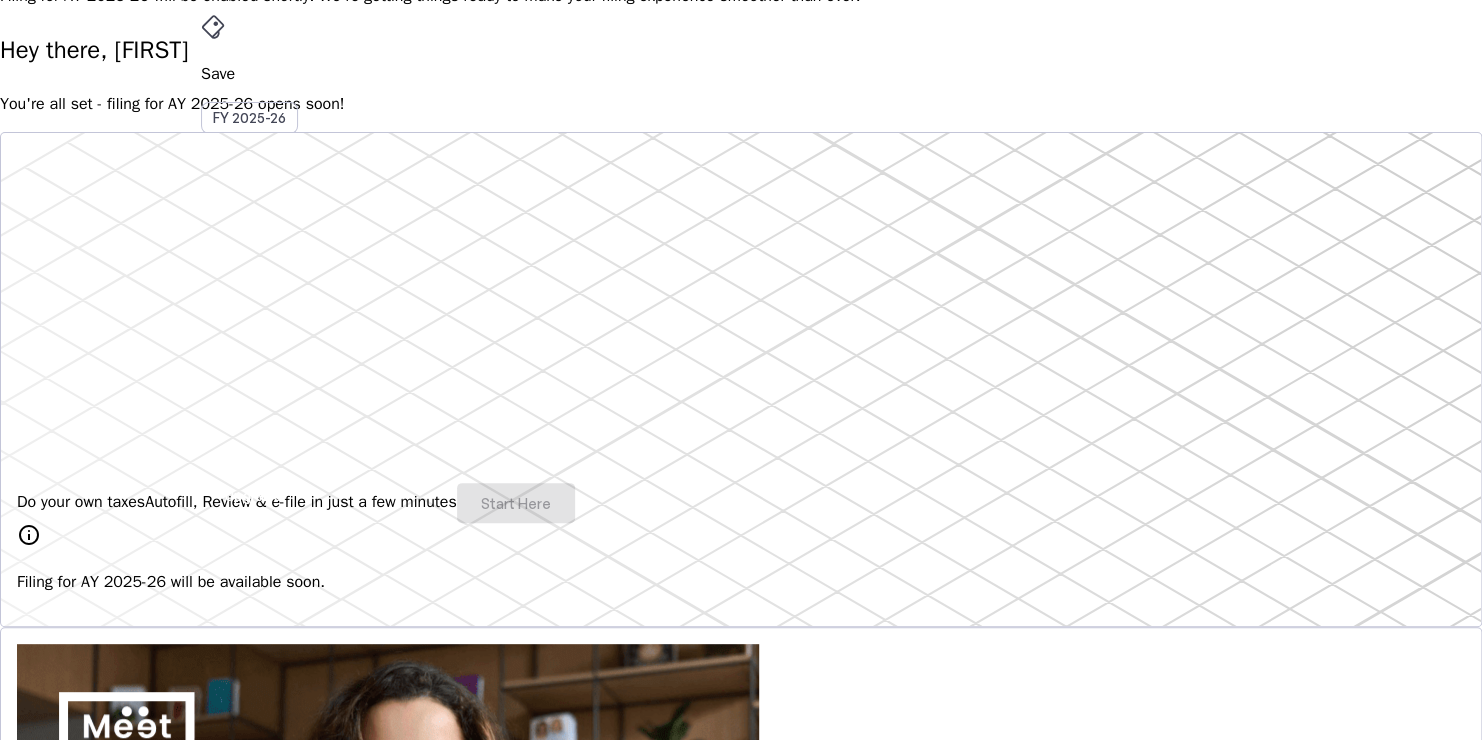 scroll, scrollTop: 0, scrollLeft: 0, axis: both 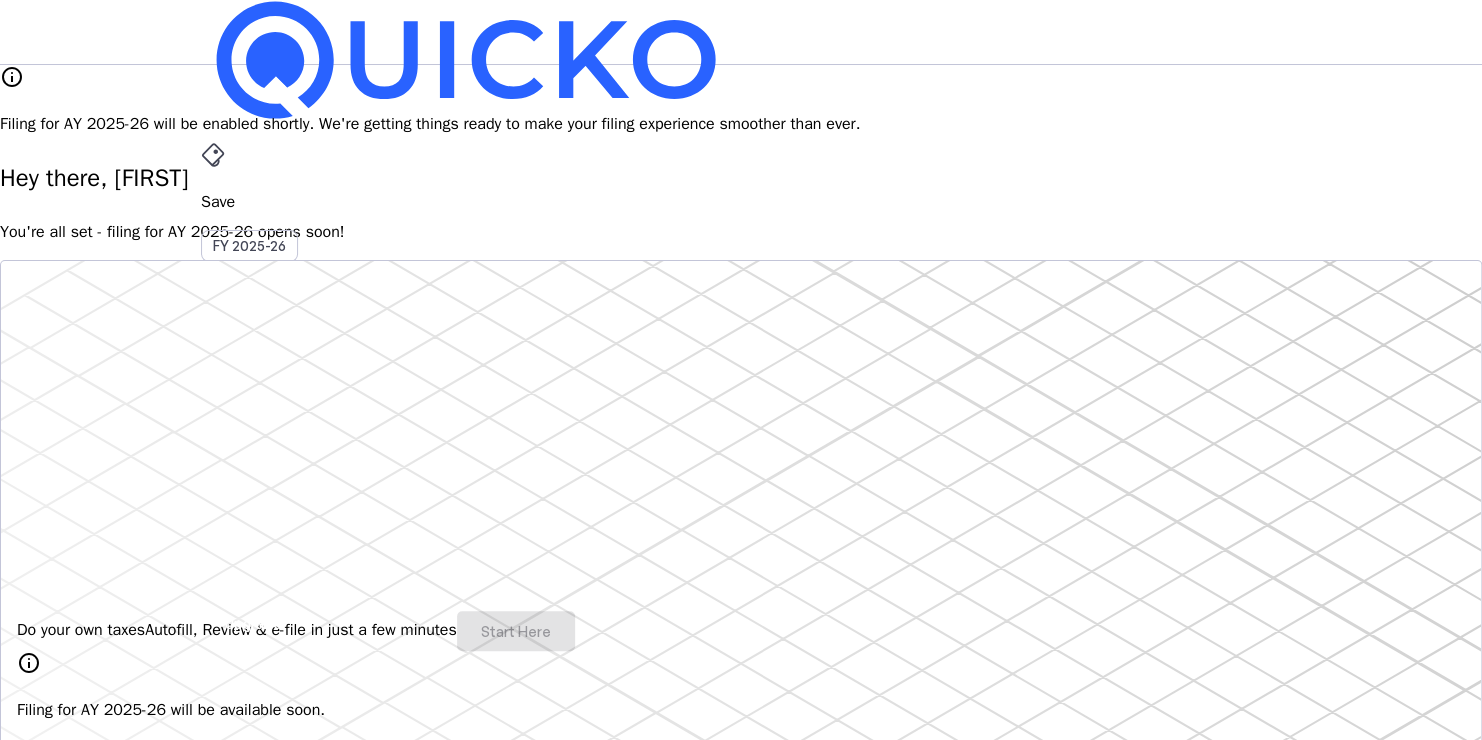 click on "AY 2025-26" at bounding box center [250, 452] 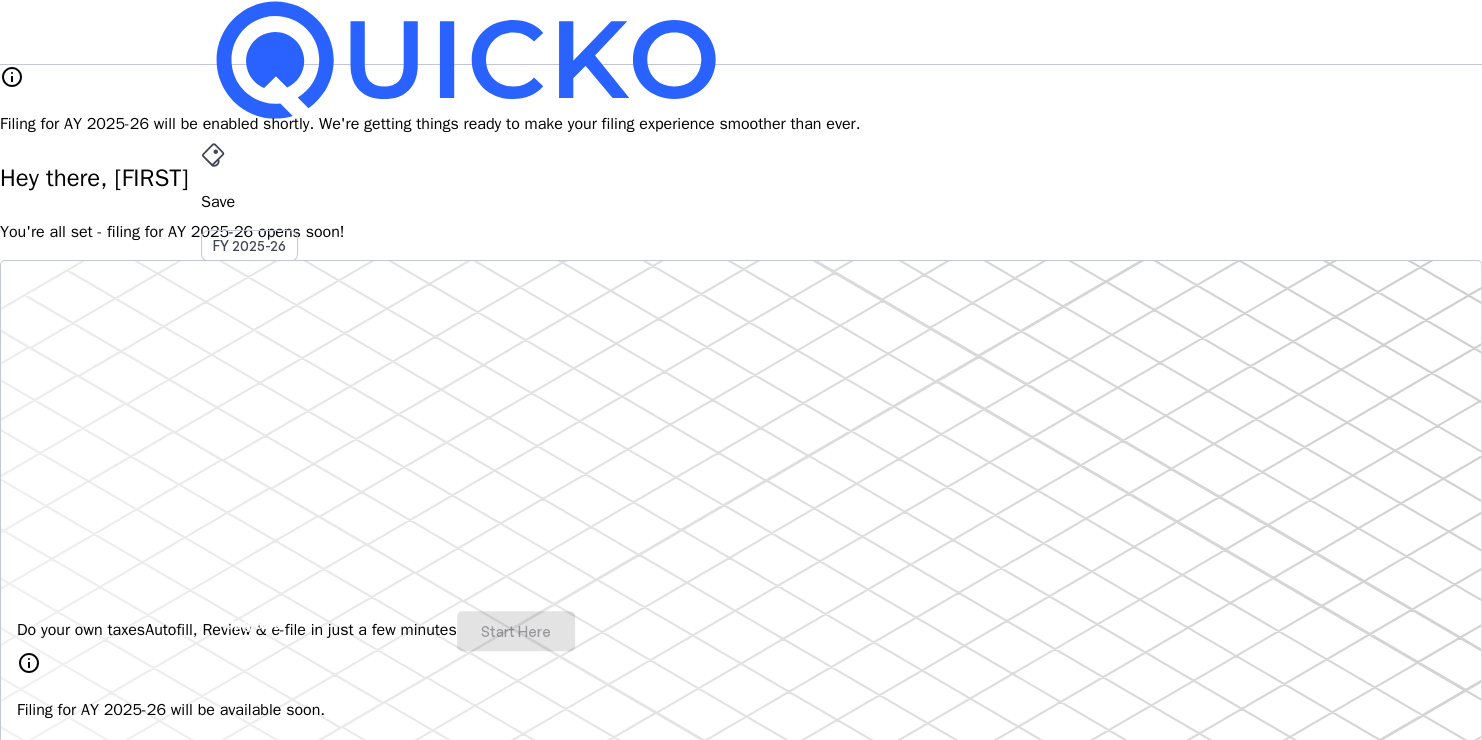 click on "AY 2025-26" at bounding box center [250, 452] 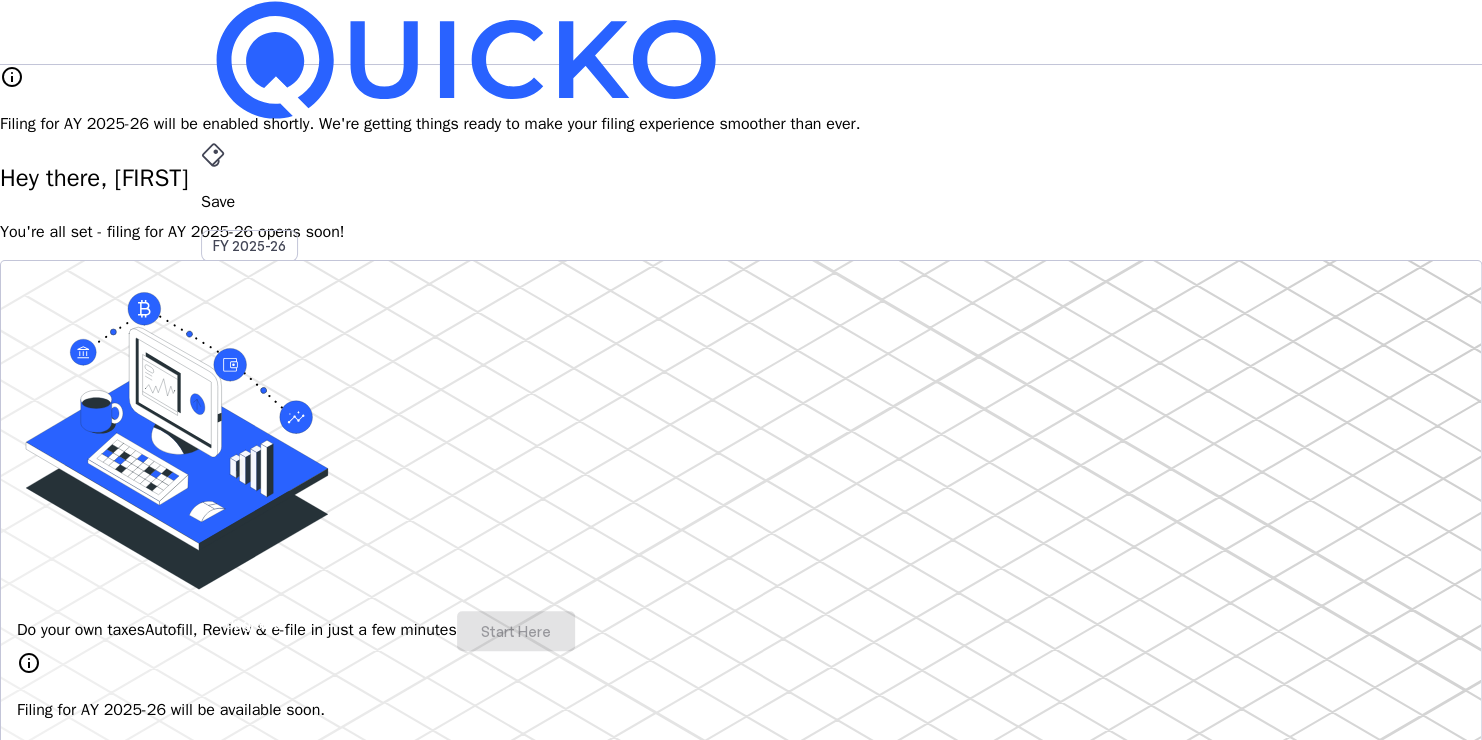 click on "FY 2025-26" at bounding box center (249, 246) 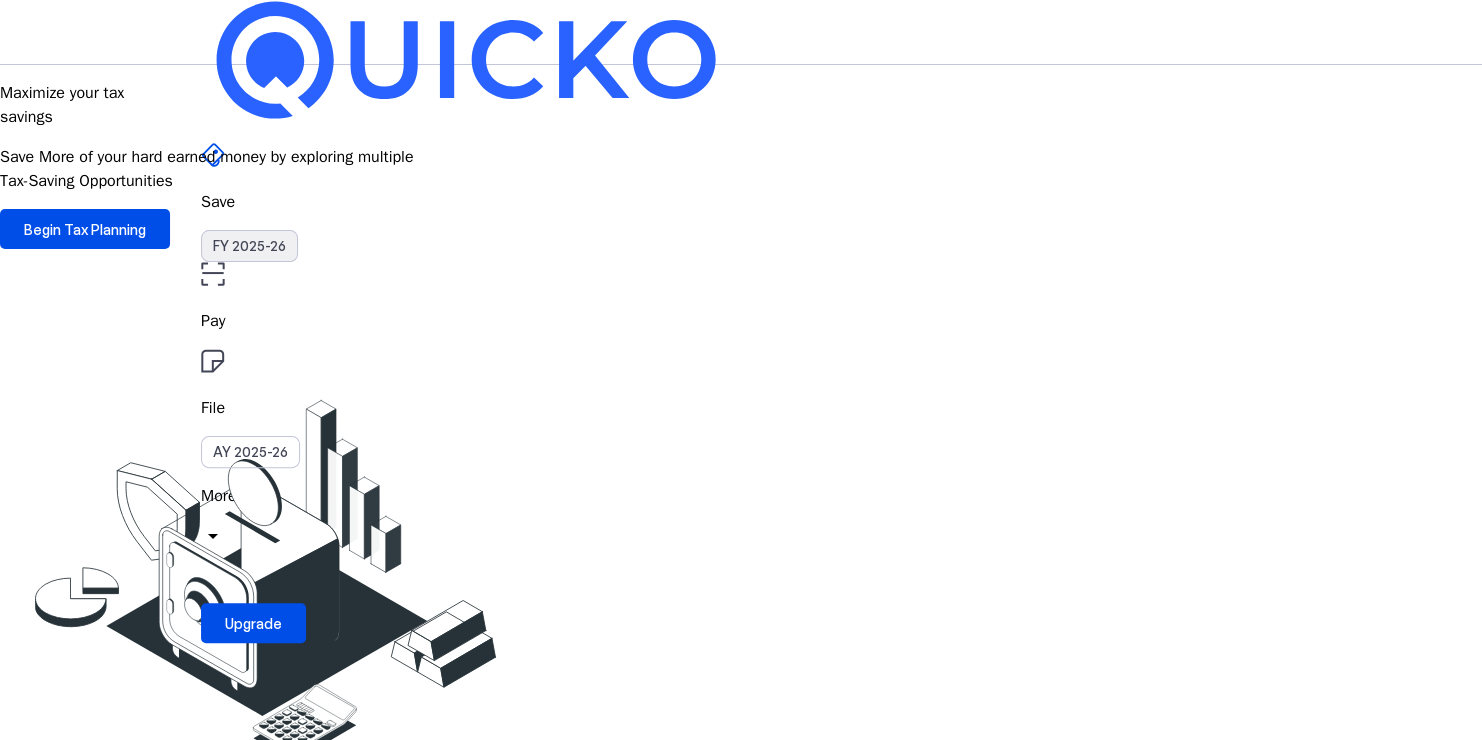 click on "FY 2025-26" at bounding box center [249, 246] 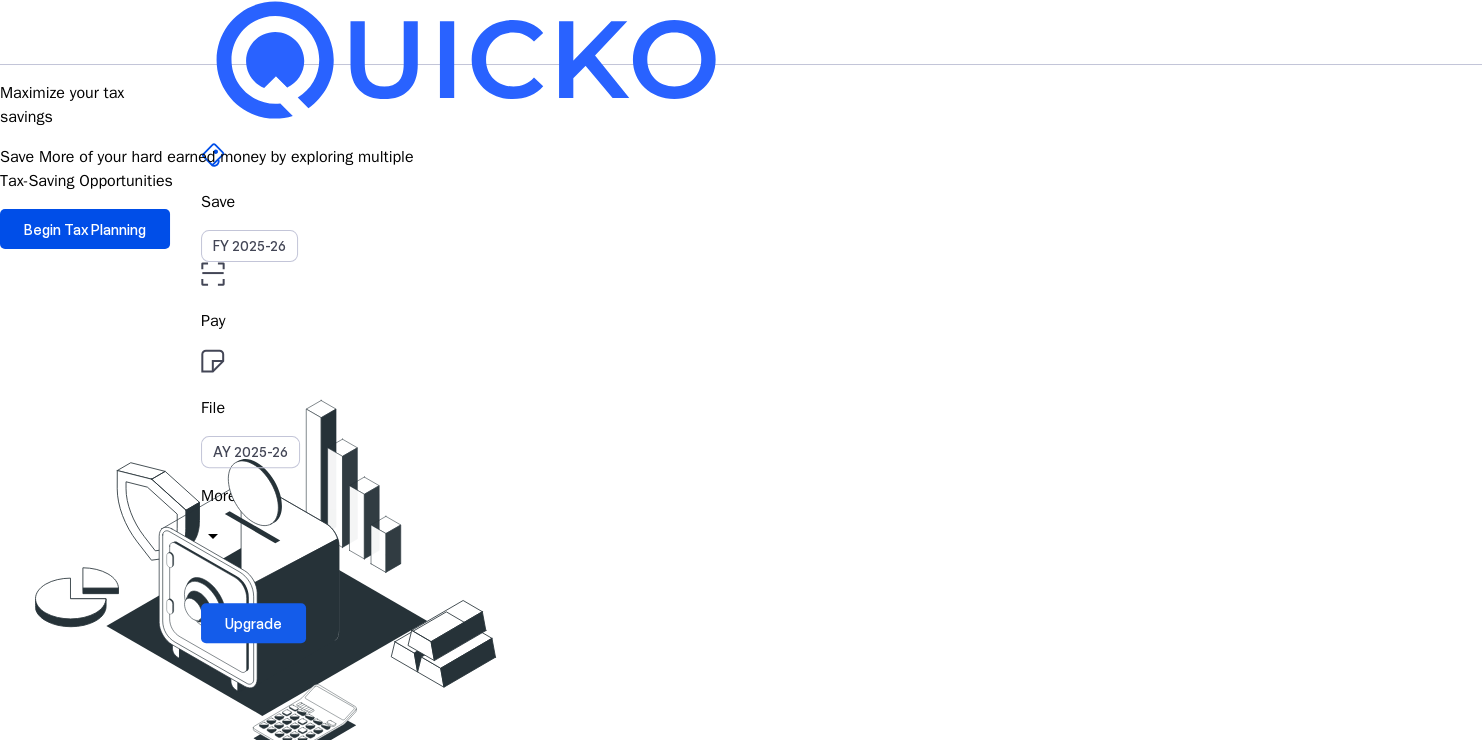 click on "Upgrade" at bounding box center [253, 623] 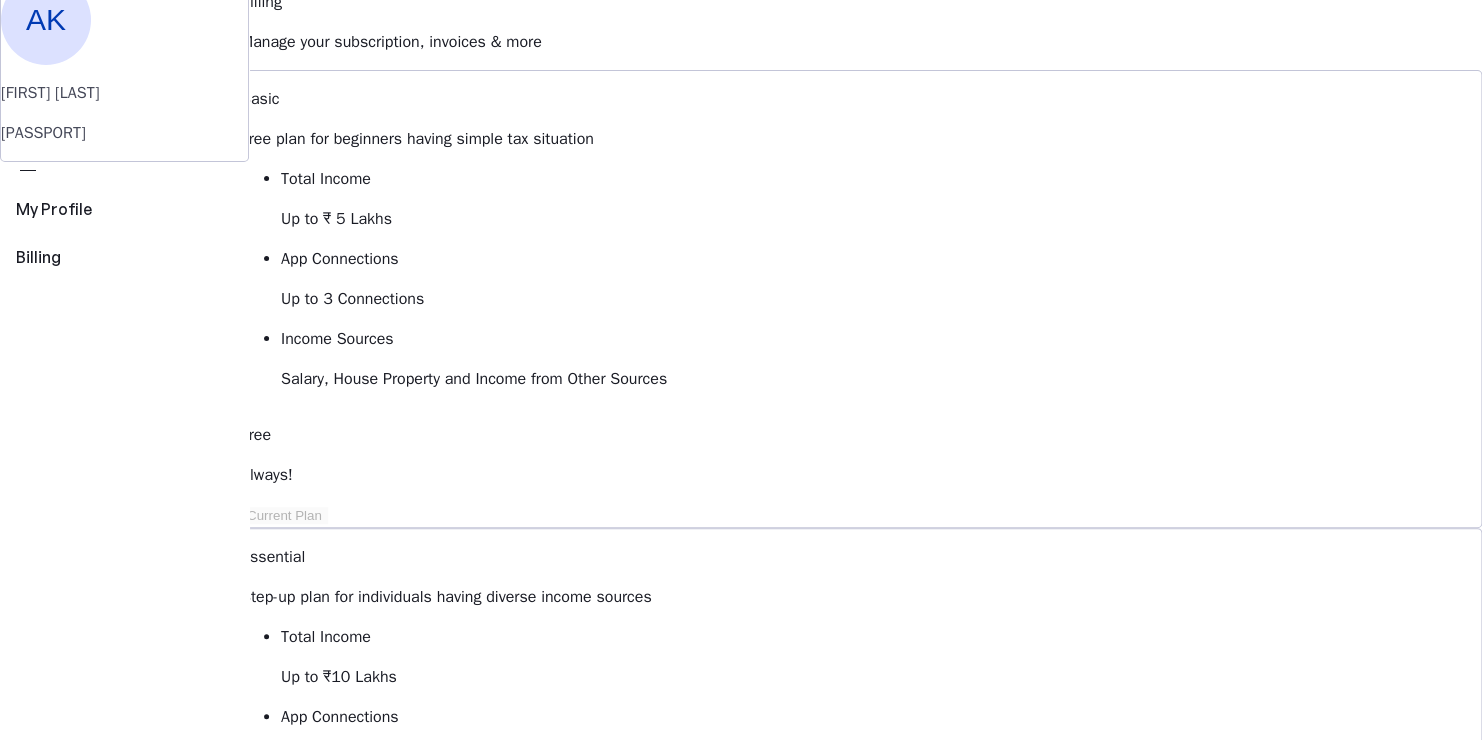 scroll, scrollTop: 0, scrollLeft: 0, axis: both 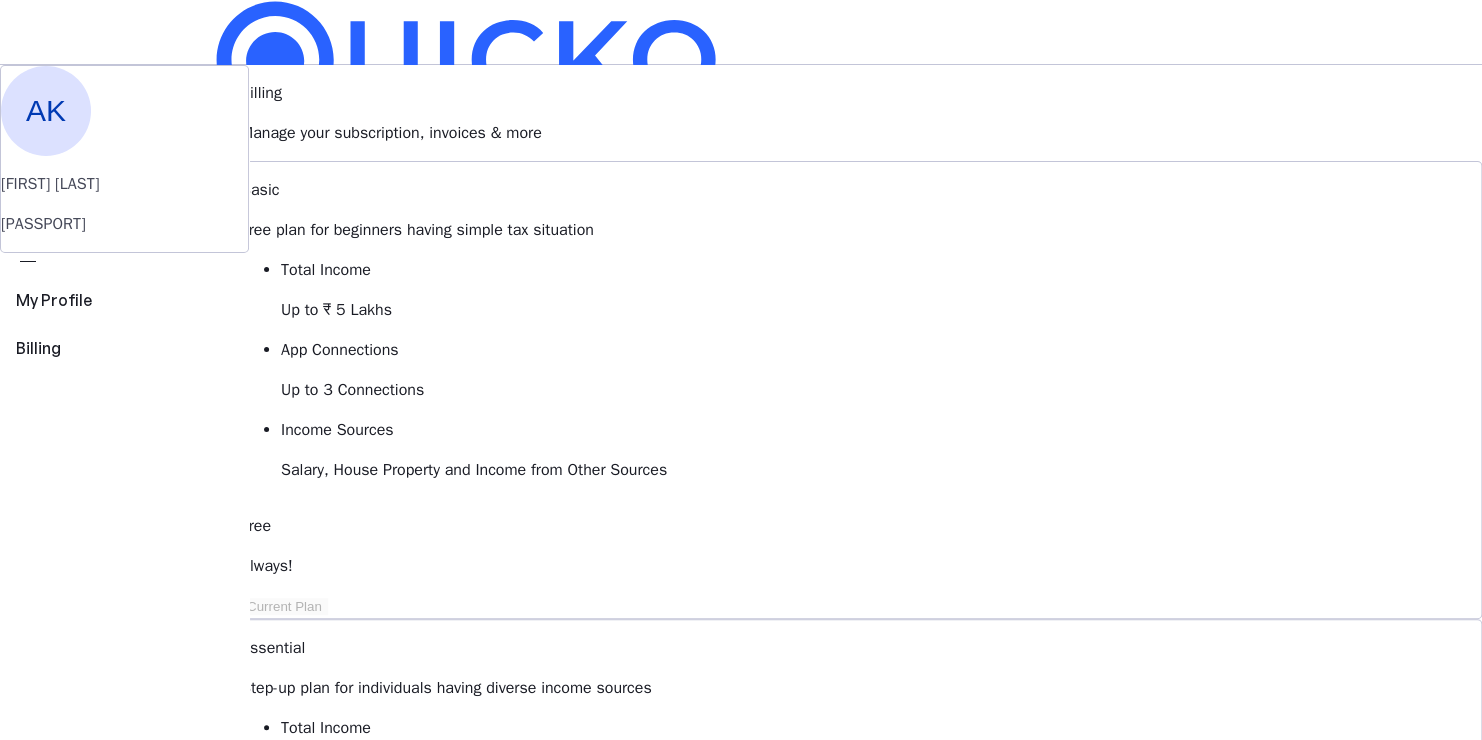 click on "Save" at bounding box center (741, 202) 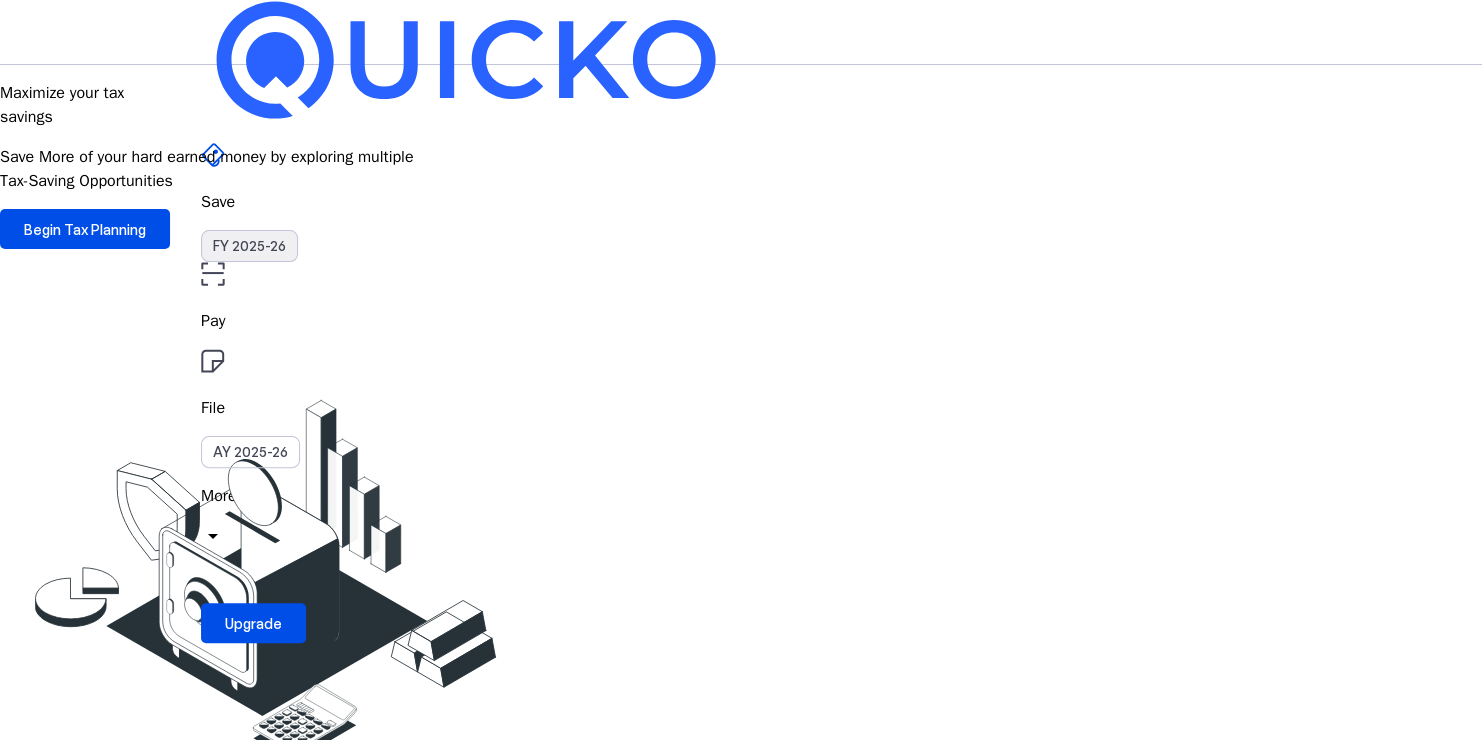 click on "FY 2025-26" at bounding box center (249, 246) 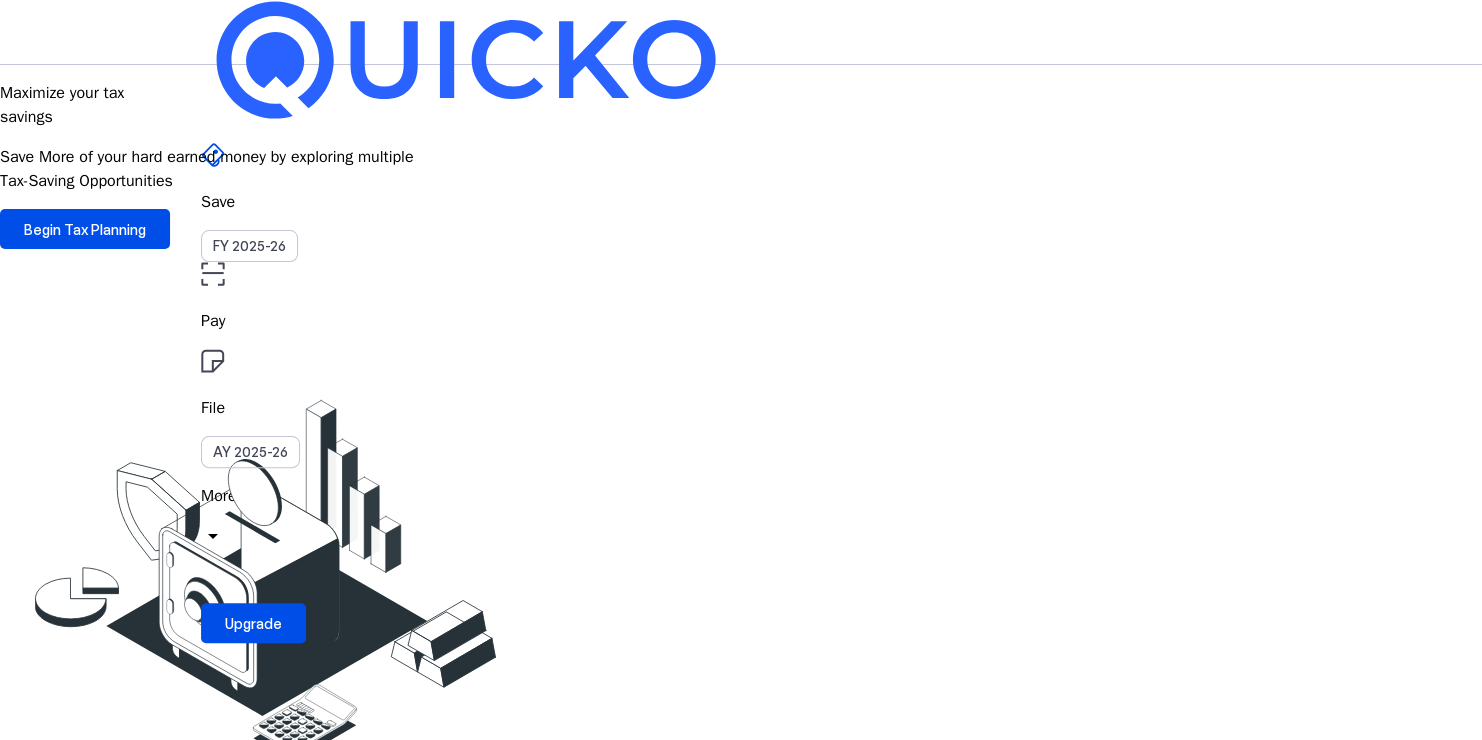click at bounding box center (213, 274) 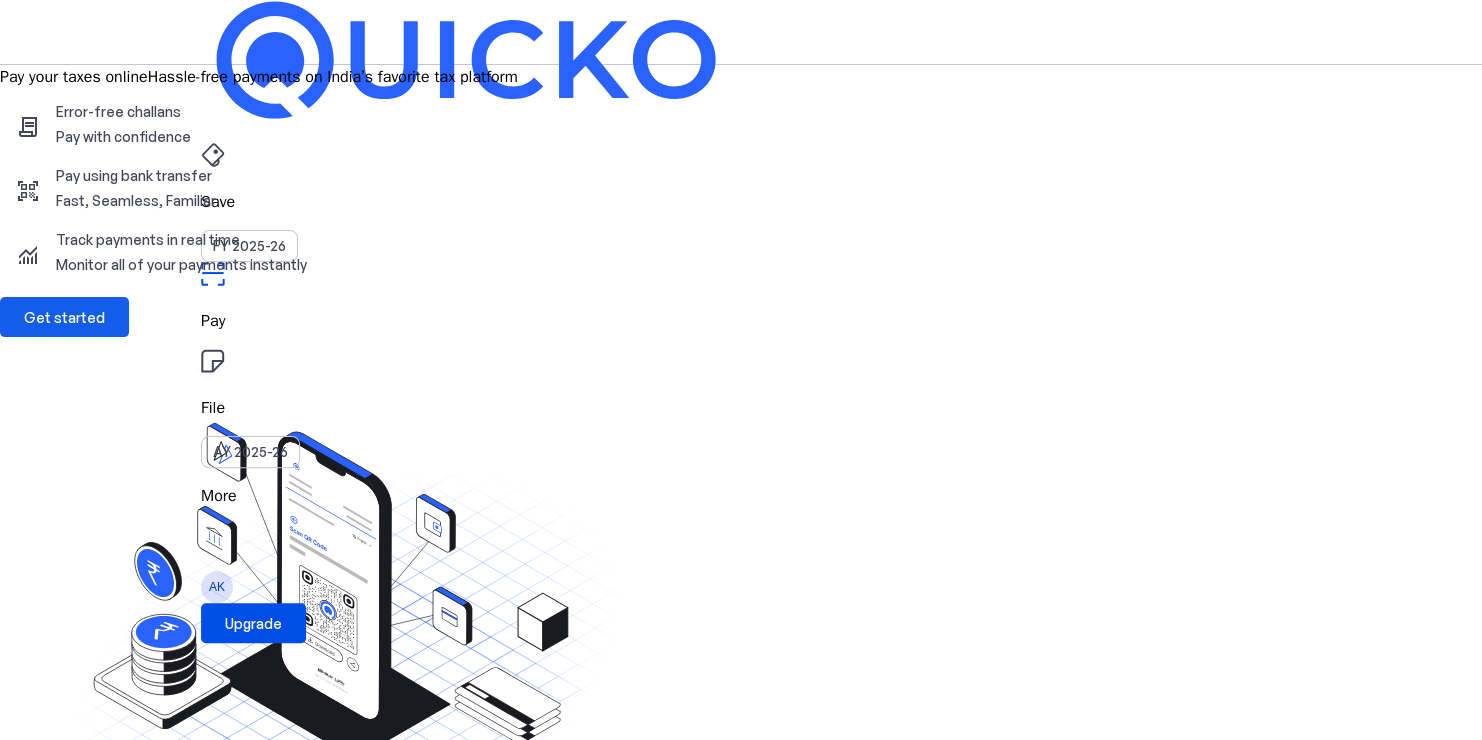 click on "Get started" at bounding box center [64, 317] 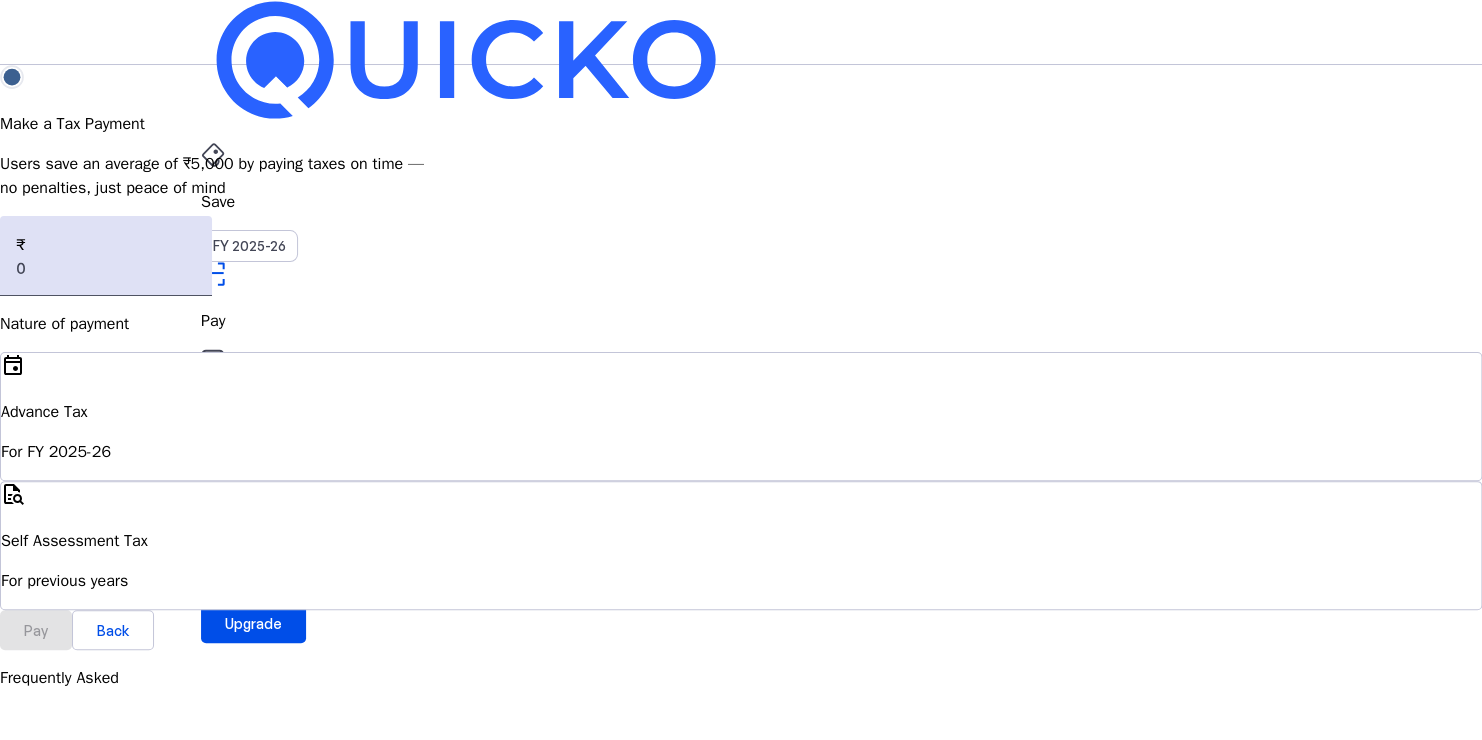 click on "More" at bounding box center (741, 496) 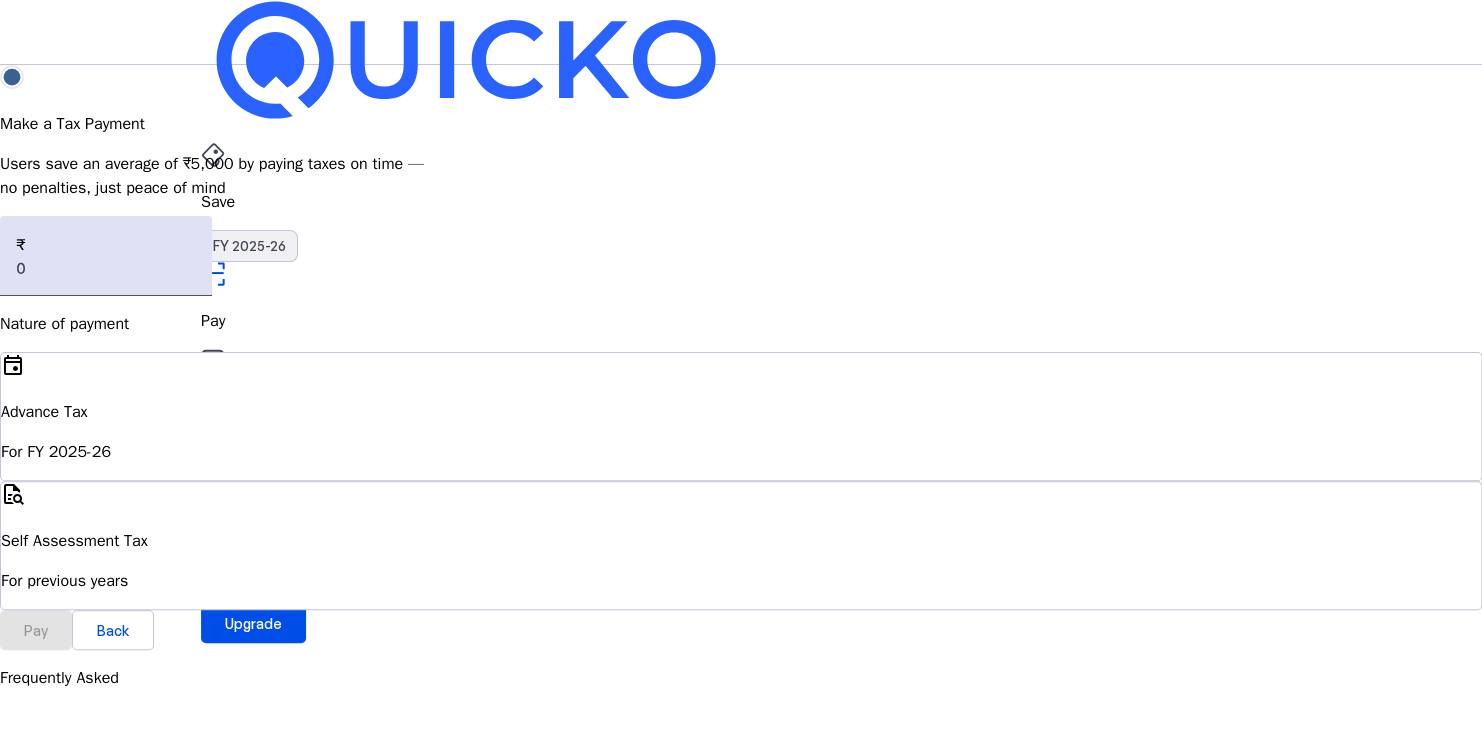 click on "FY 2025-26" at bounding box center [249, 246] 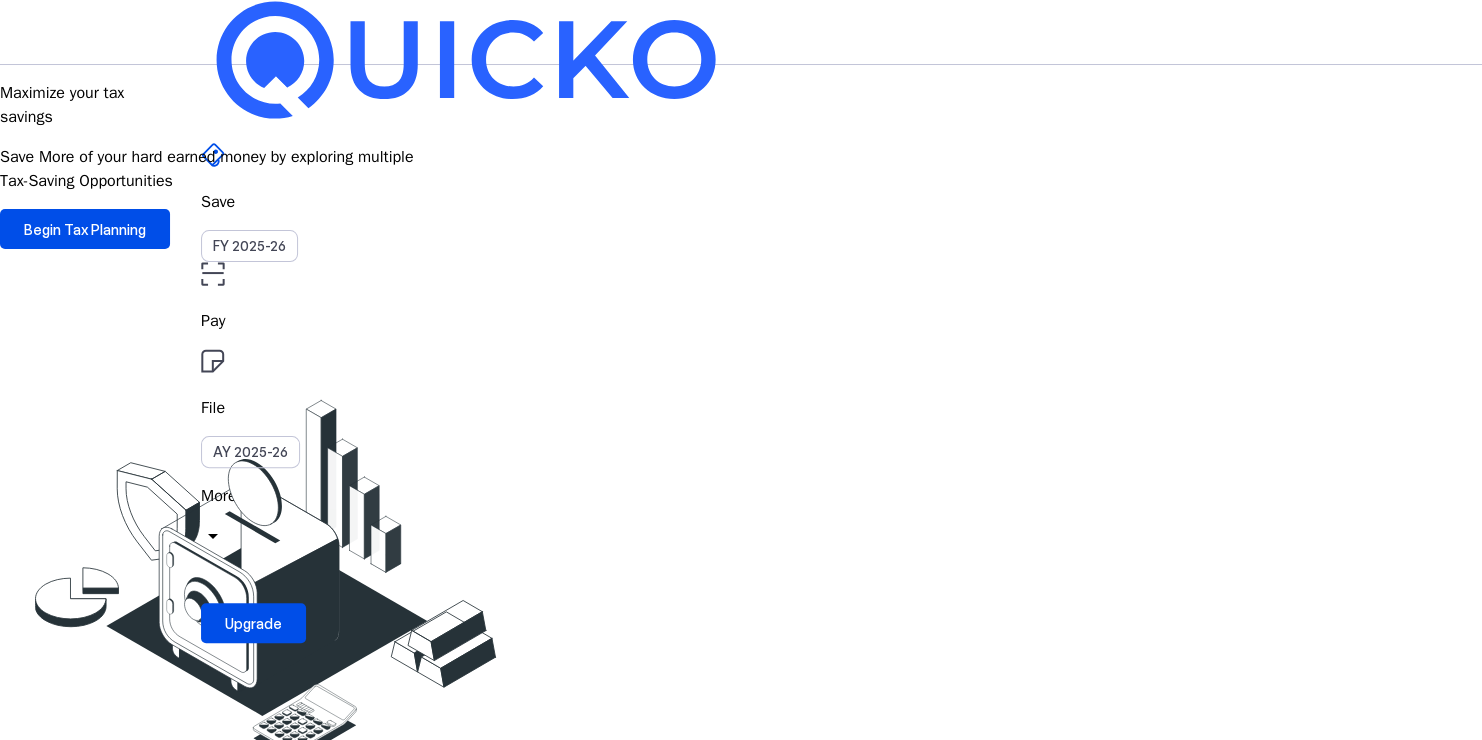 click on "FY 2025-26" at bounding box center [249, 246] 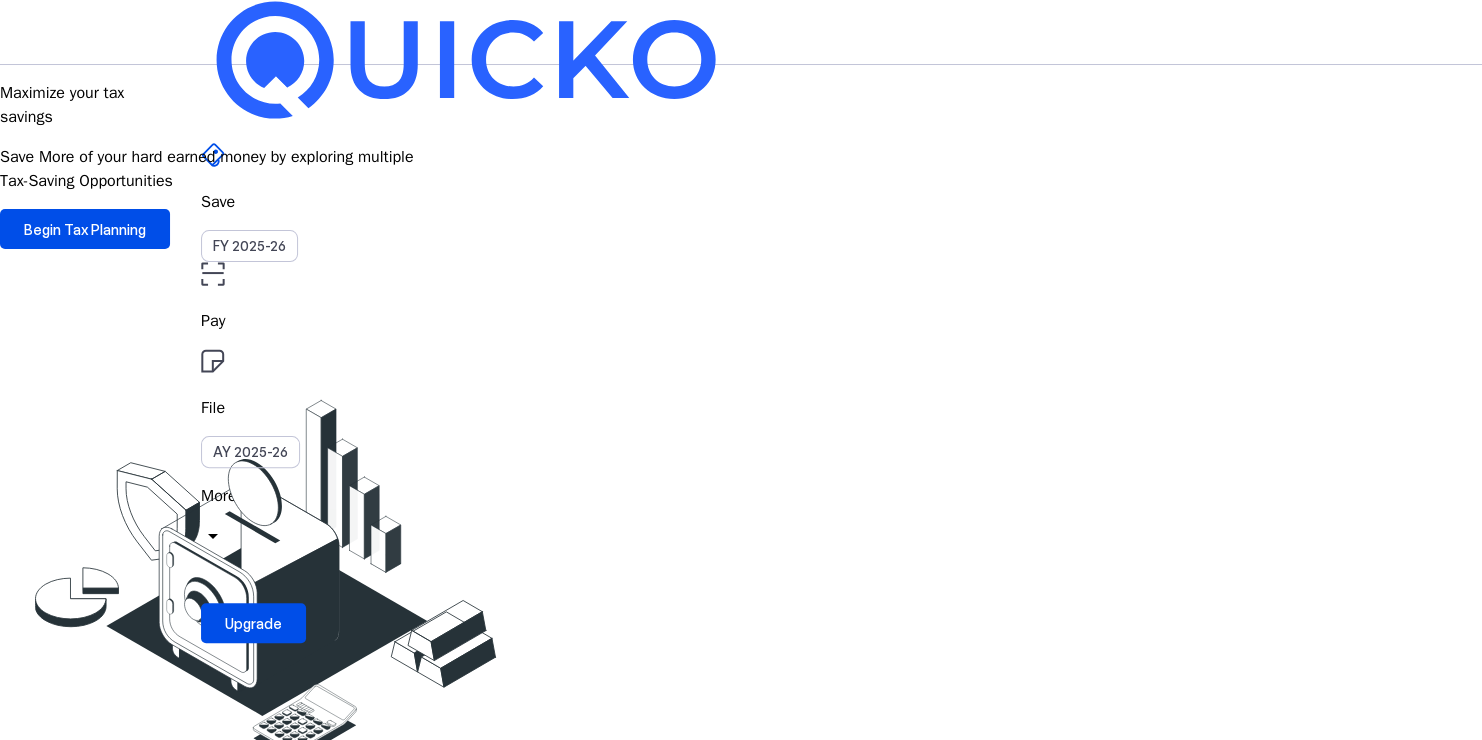 click on "FY 2025-26" at bounding box center [249, 246] 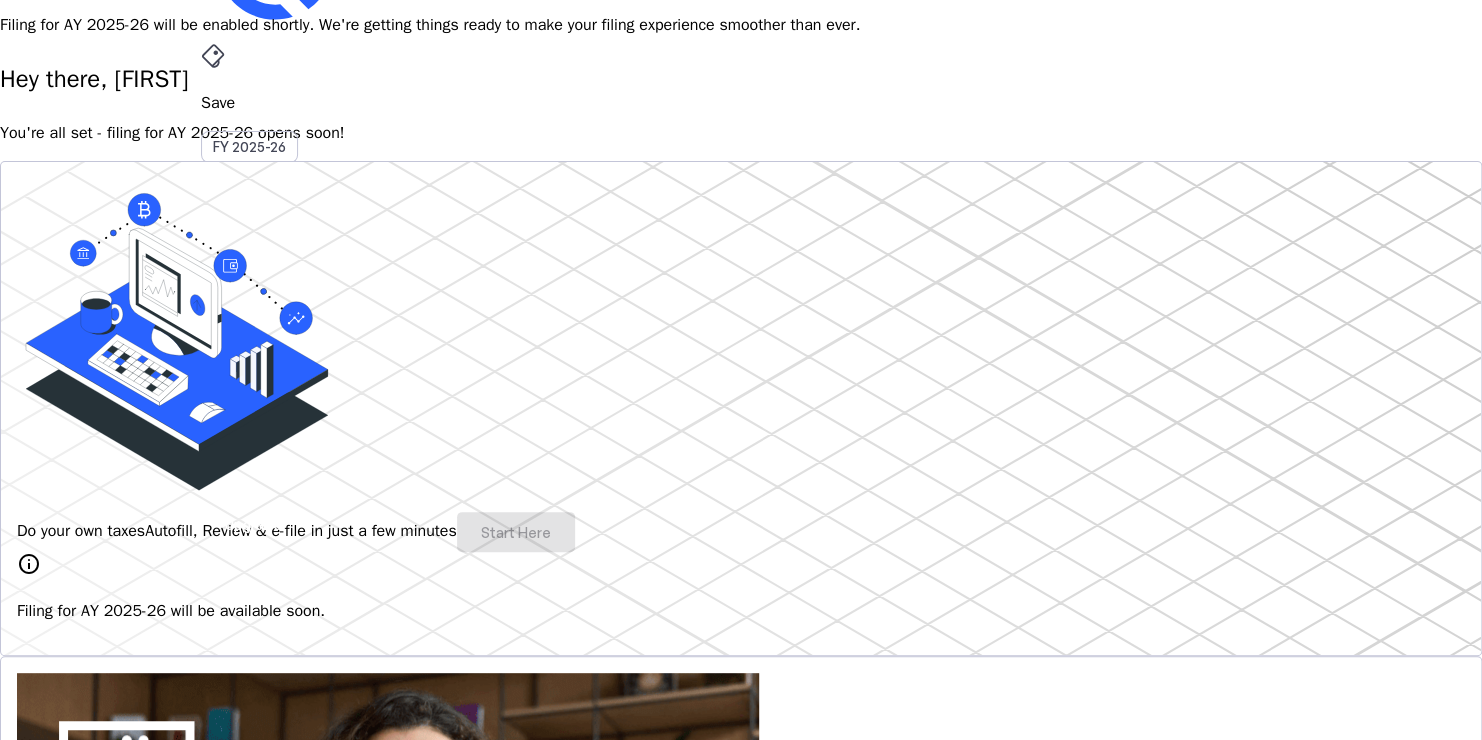 scroll, scrollTop: 0, scrollLeft: 0, axis: both 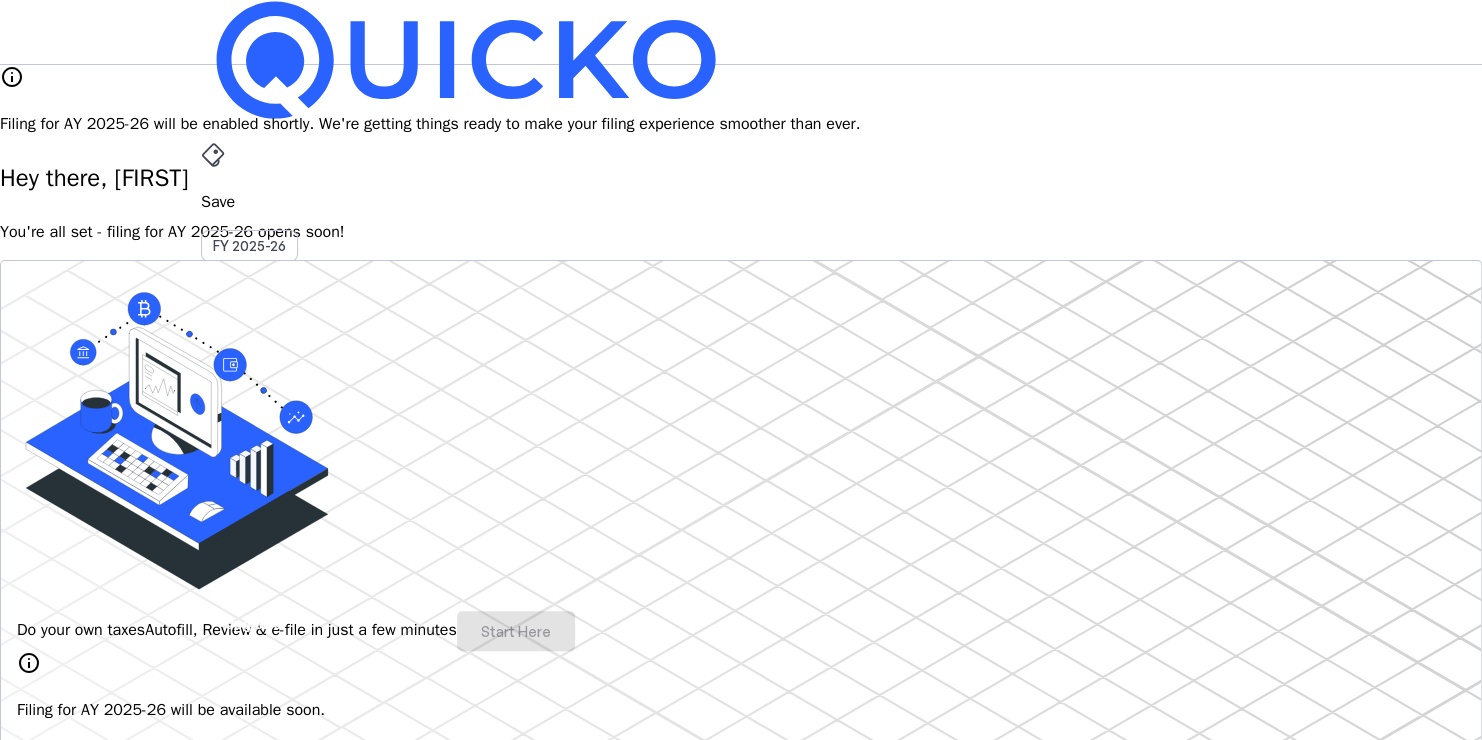 click on "More" at bounding box center [741, 496] 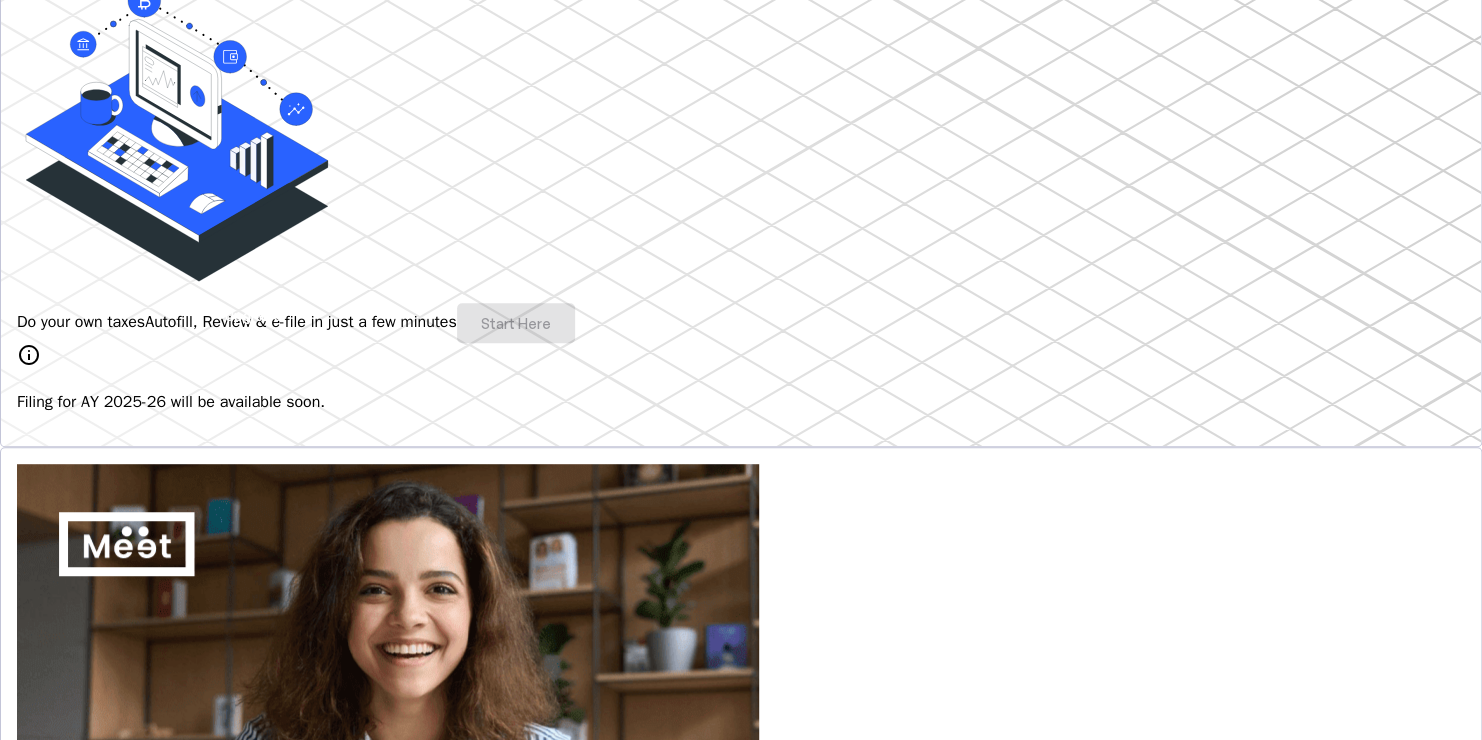 scroll, scrollTop: 312, scrollLeft: 0, axis: vertical 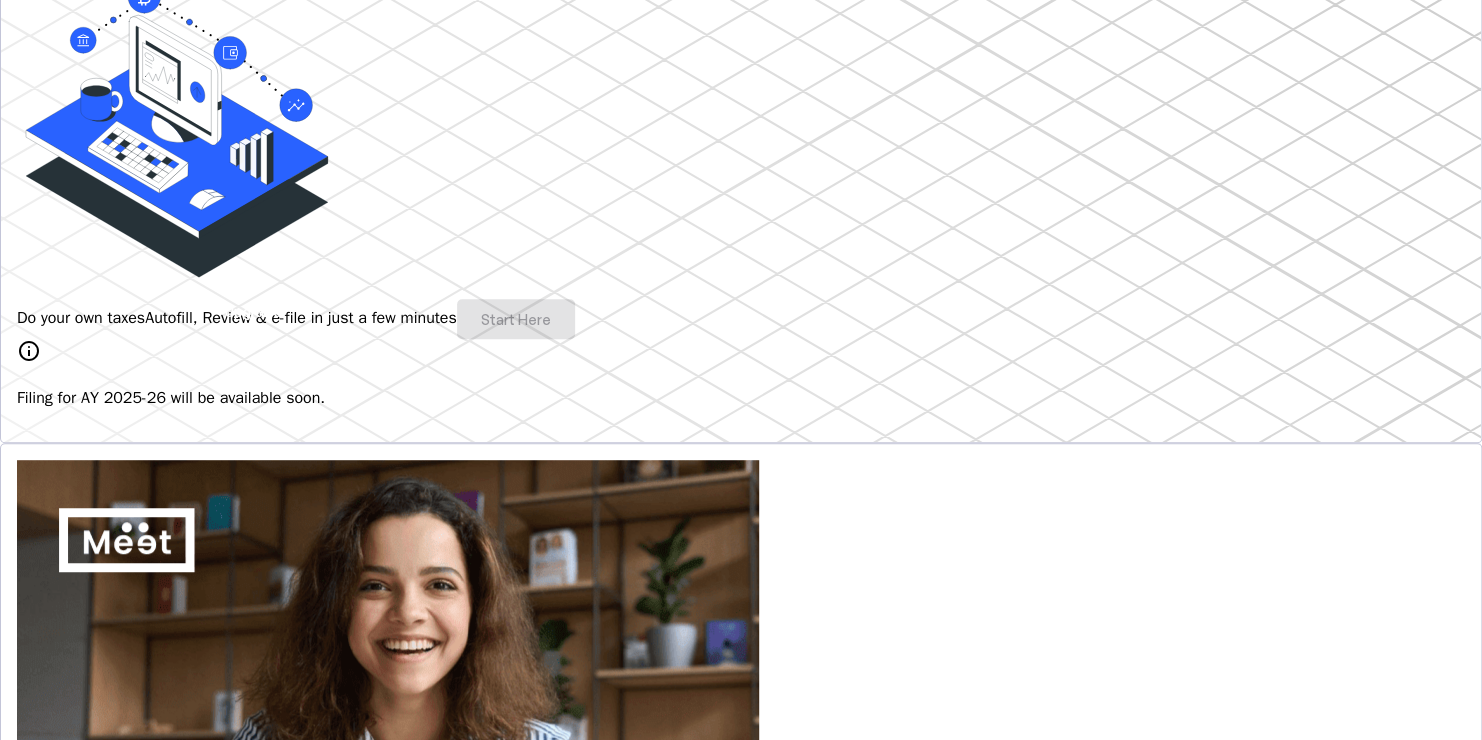 click on "Do your own taxes   Autofill, Review & e-file in just a few minutes   Start Here" at bounding box center [741, 319] 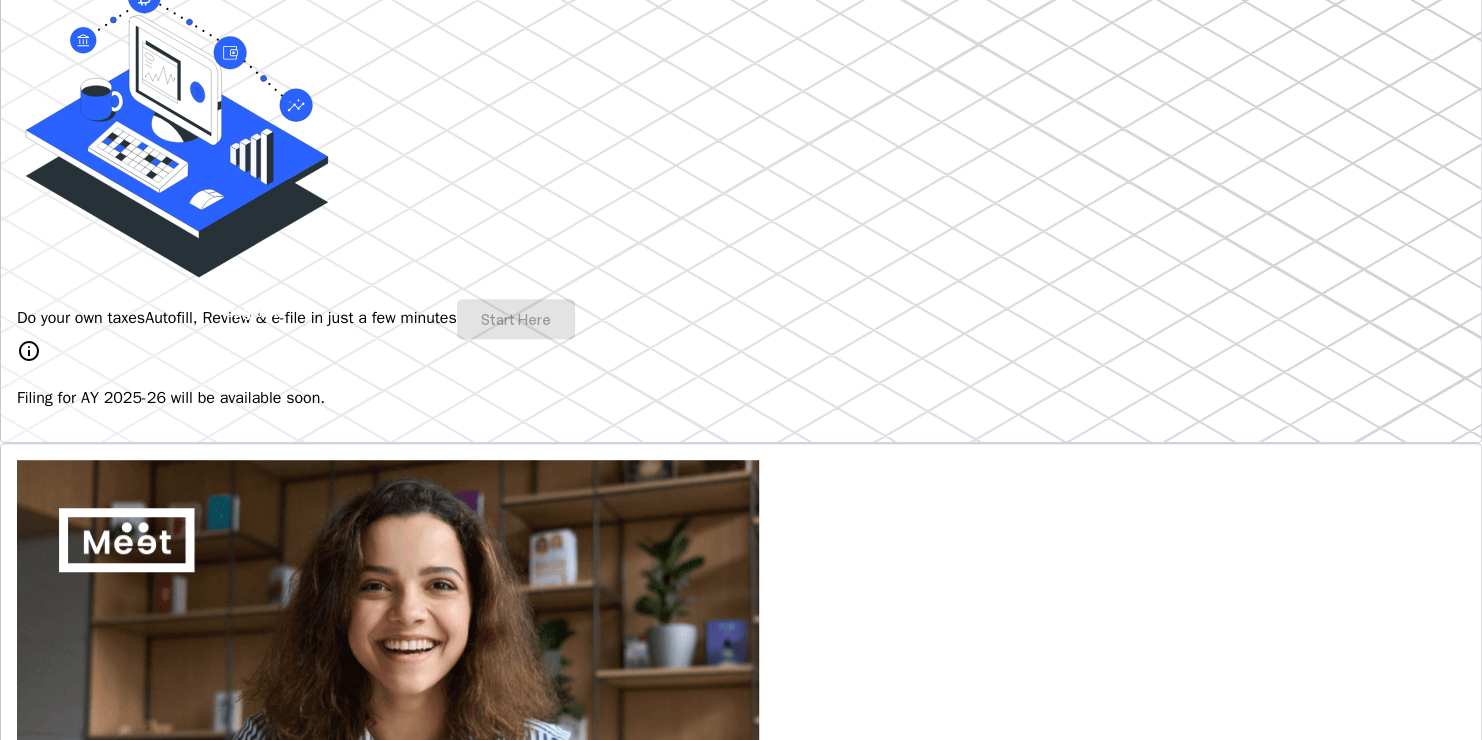click on "Explore" at bounding box center (67, 1038) 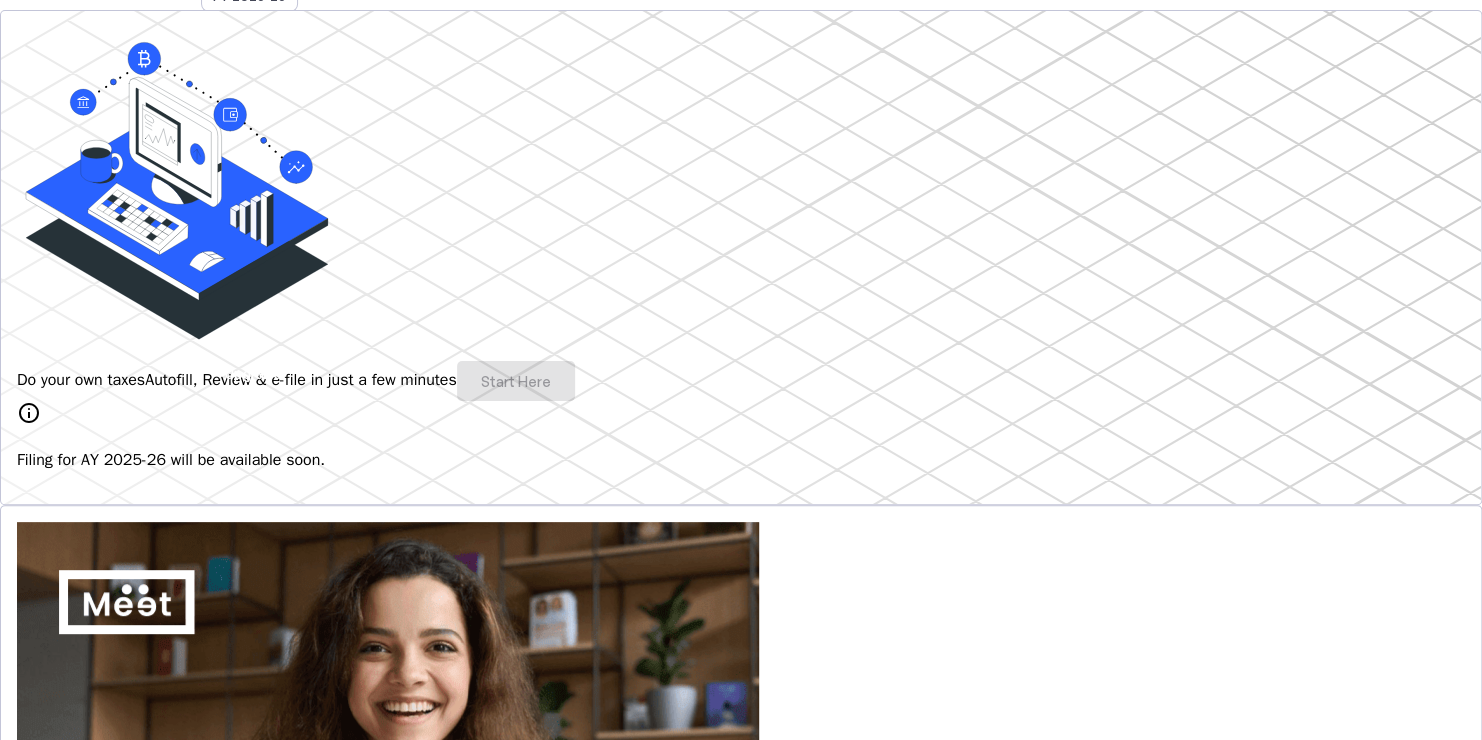 scroll, scrollTop: 0, scrollLeft: 0, axis: both 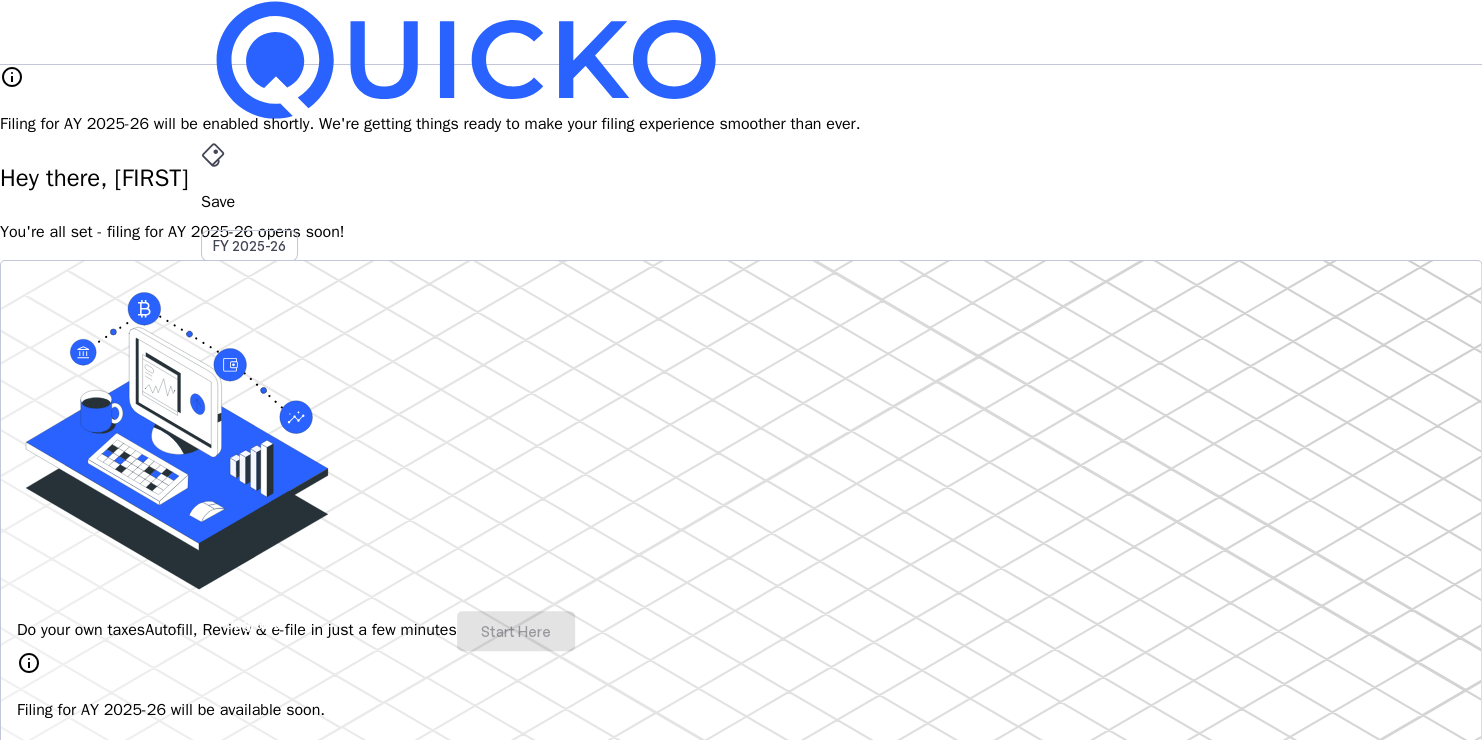click at bounding box center (213, 155) 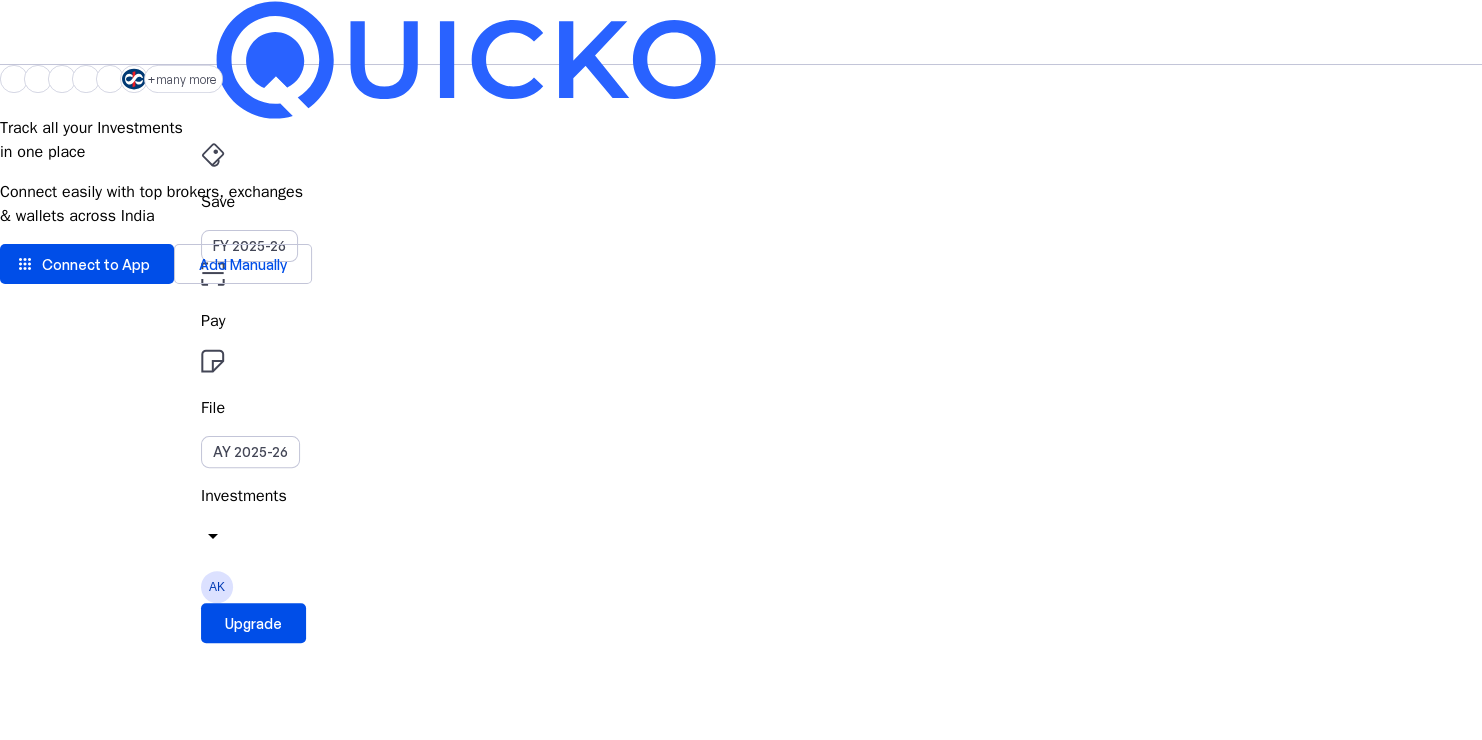 click on "Investments" at bounding box center [741, 496] 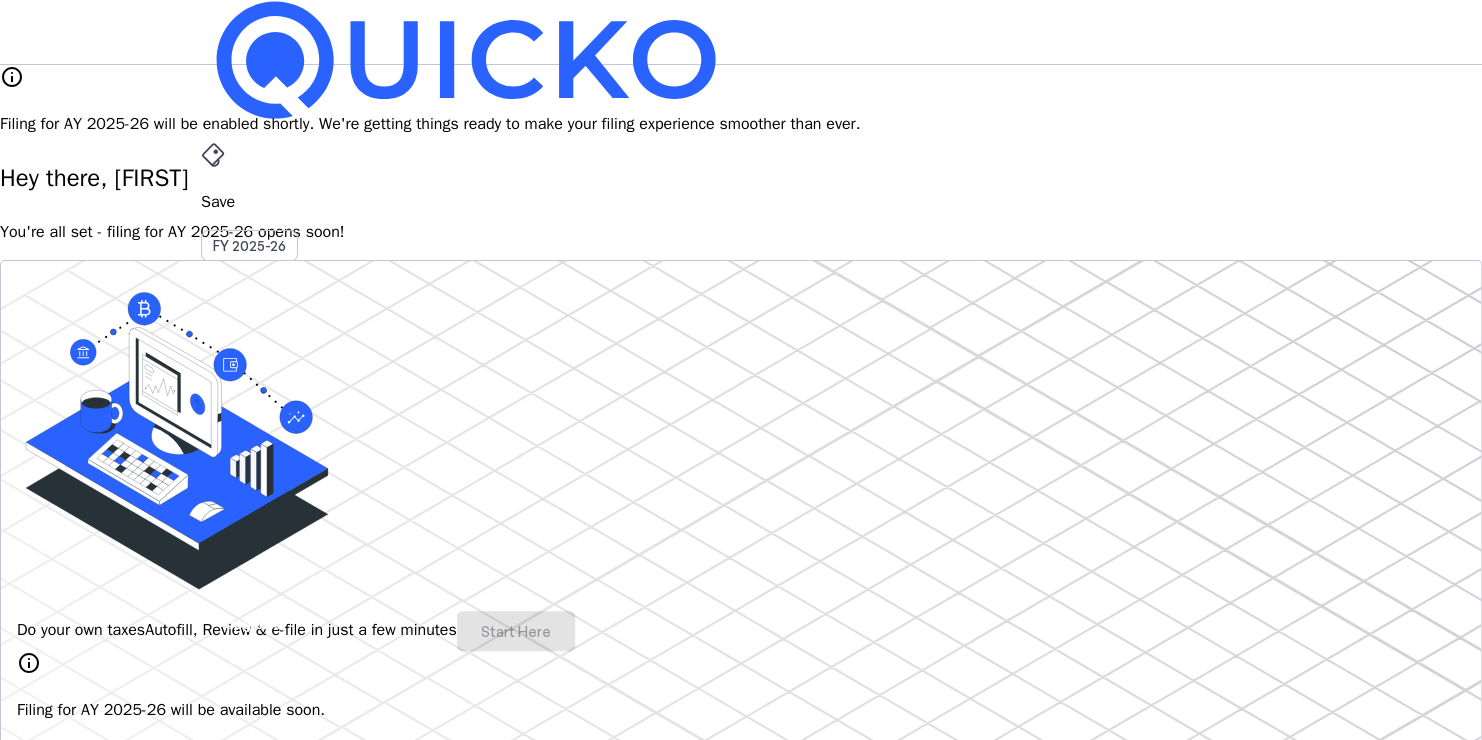 click on "More" at bounding box center (741, 496) 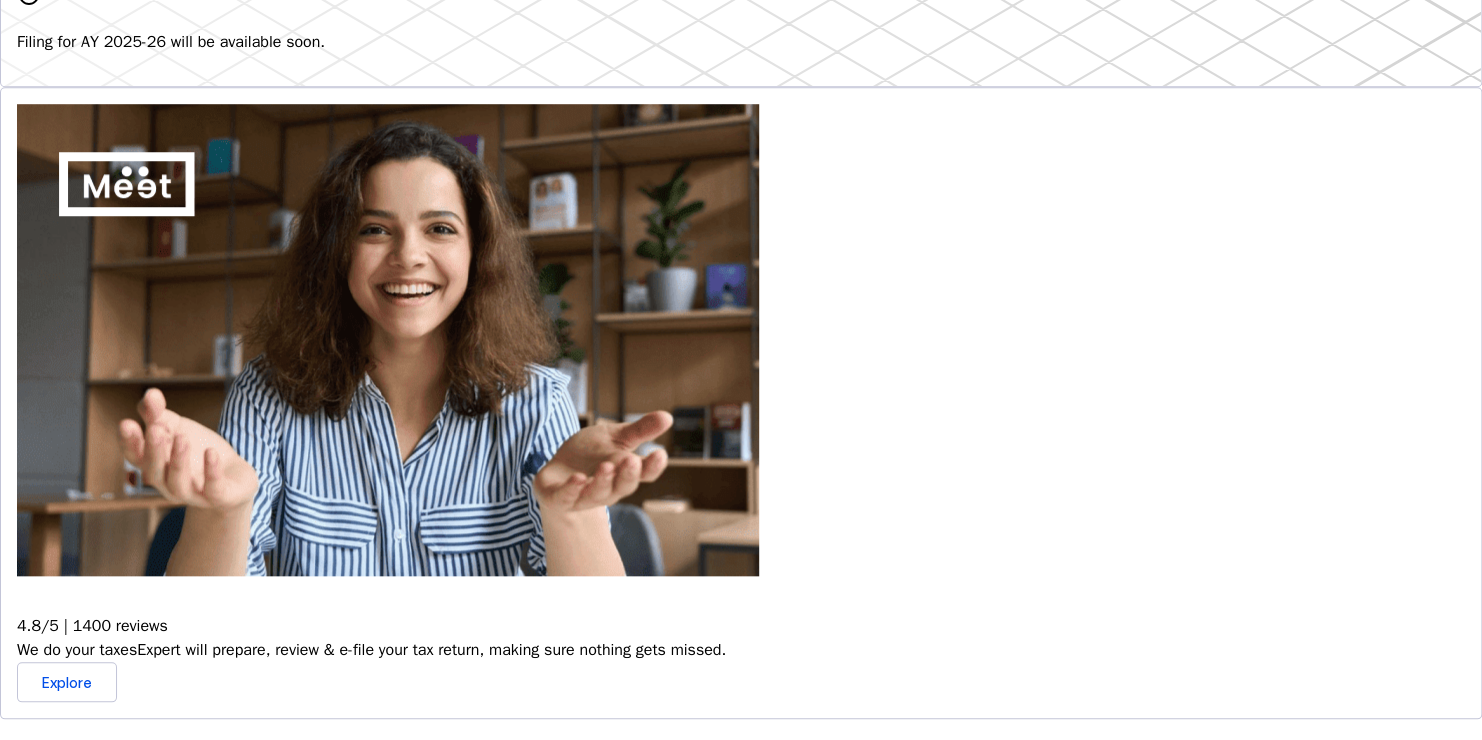 scroll, scrollTop: 670, scrollLeft: 0, axis: vertical 